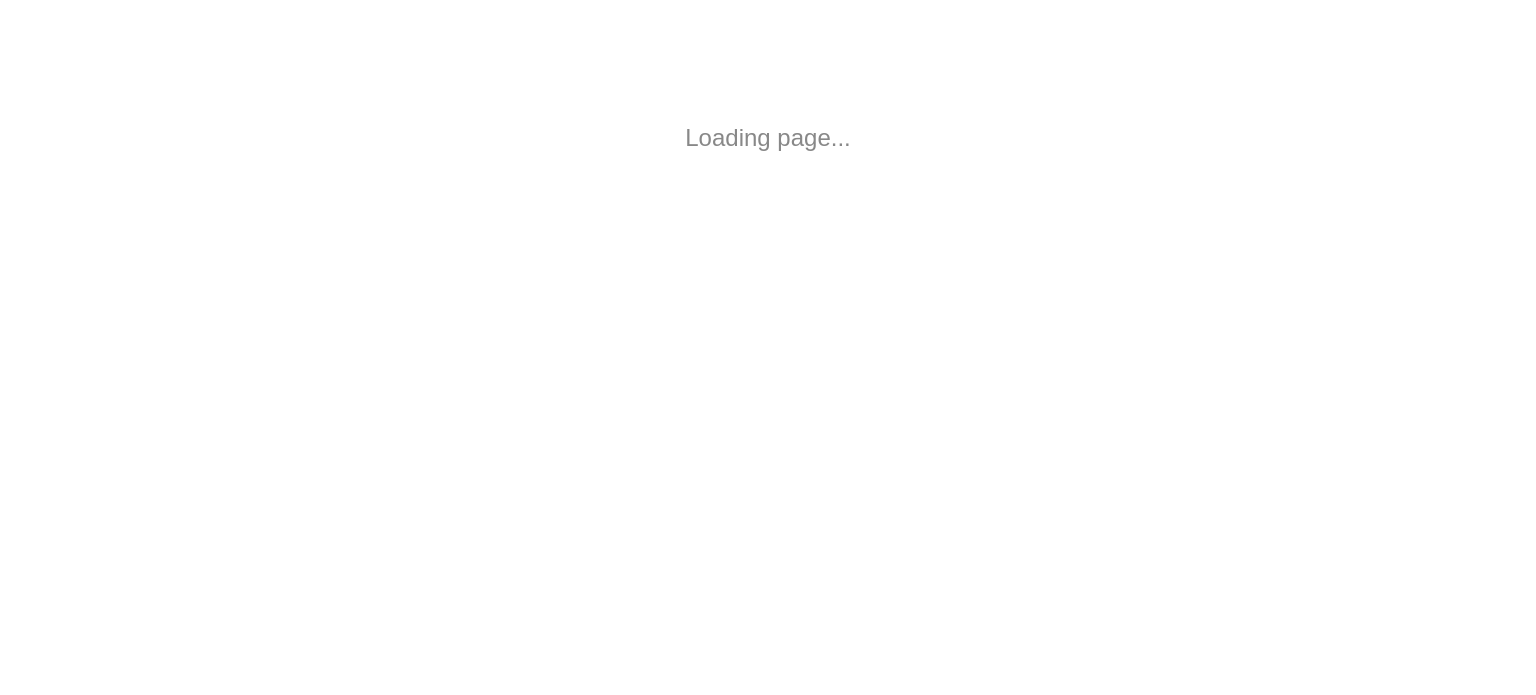 scroll, scrollTop: 0, scrollLeft: 0, axis: both 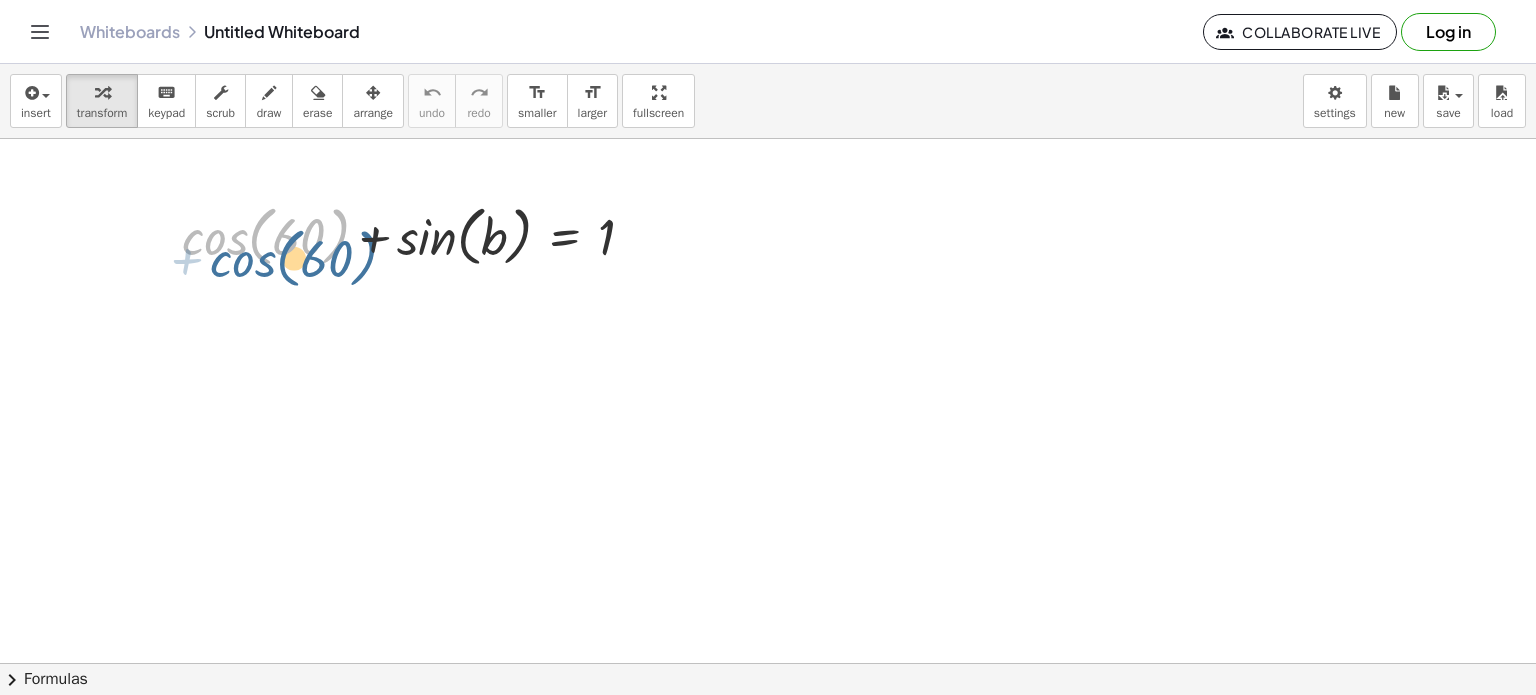 drag, startPoint x: 287, startPoint y: 270, endPoint x: 258, endPoint y: 260, distance: 30.675724 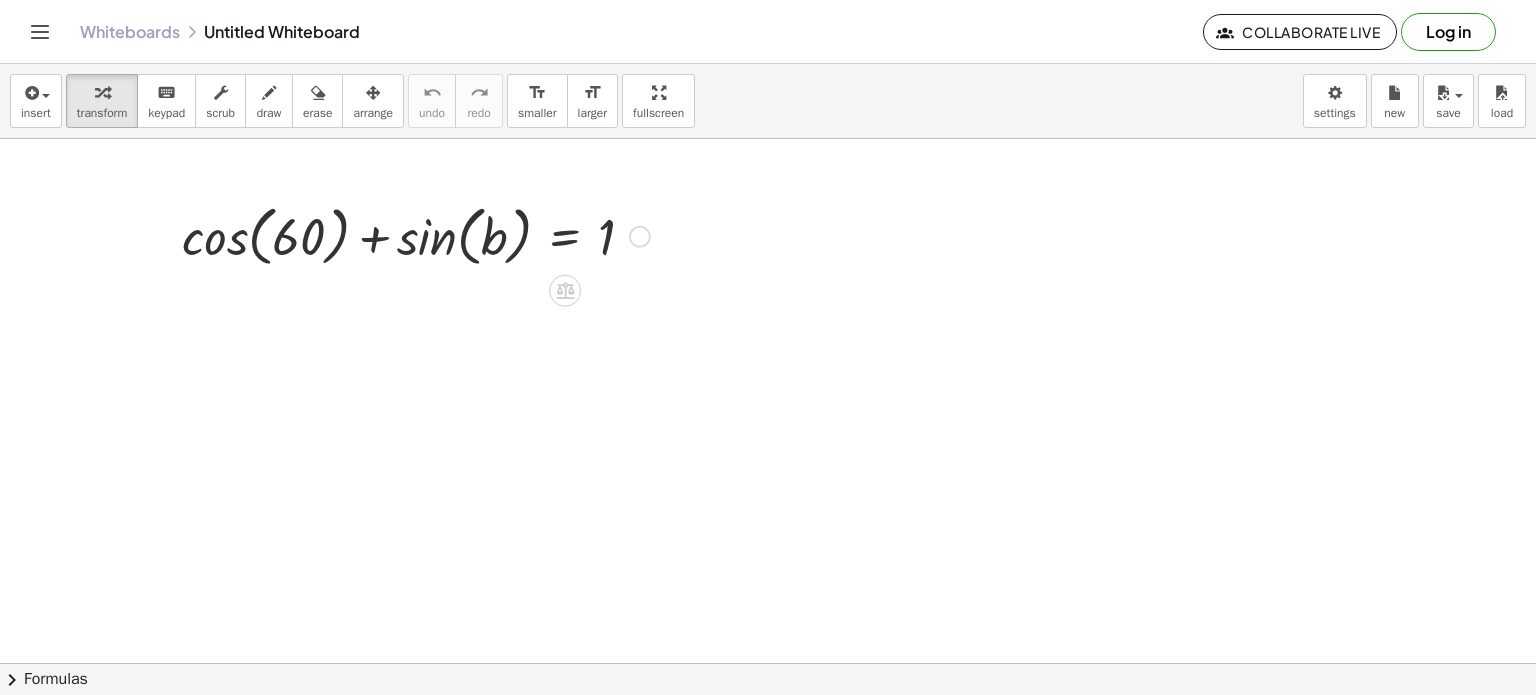 click at bounding box center (416, 235) 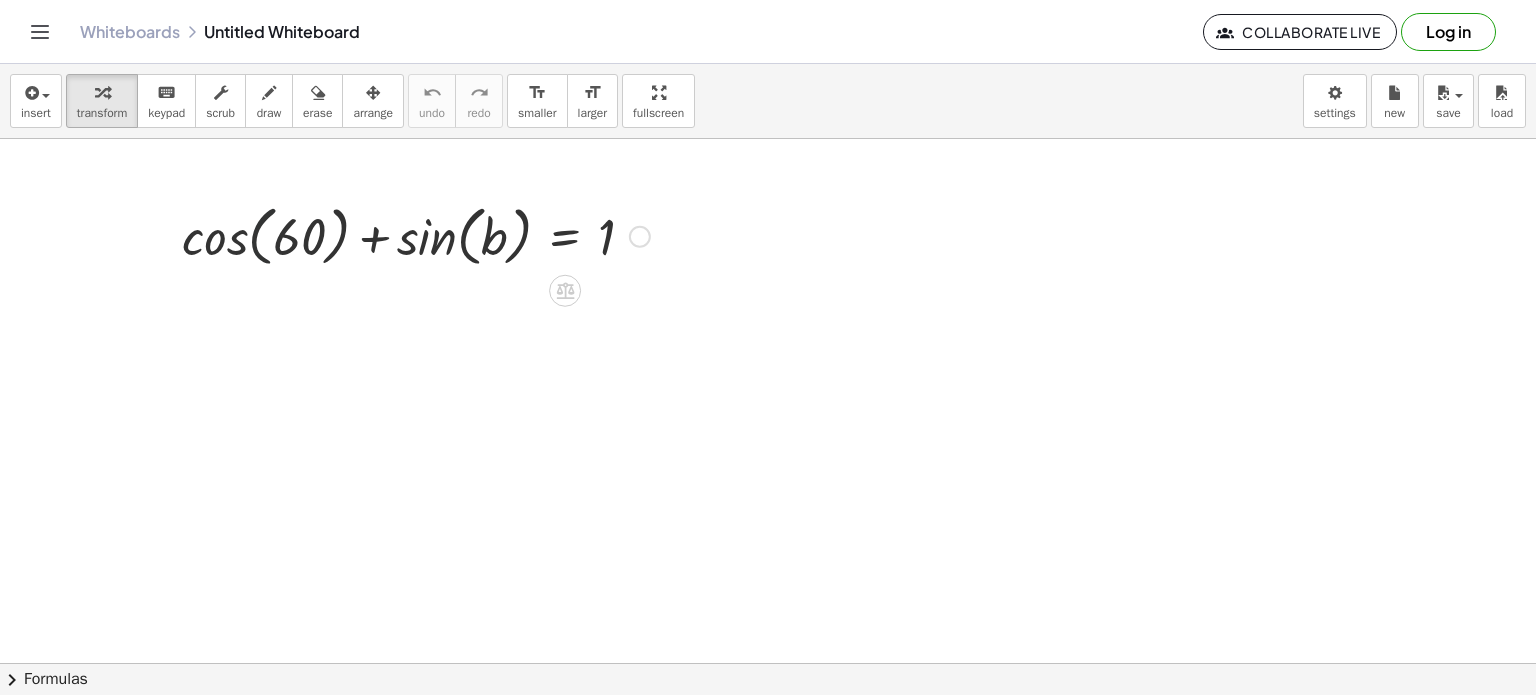 click at bounding box center [416, 235] 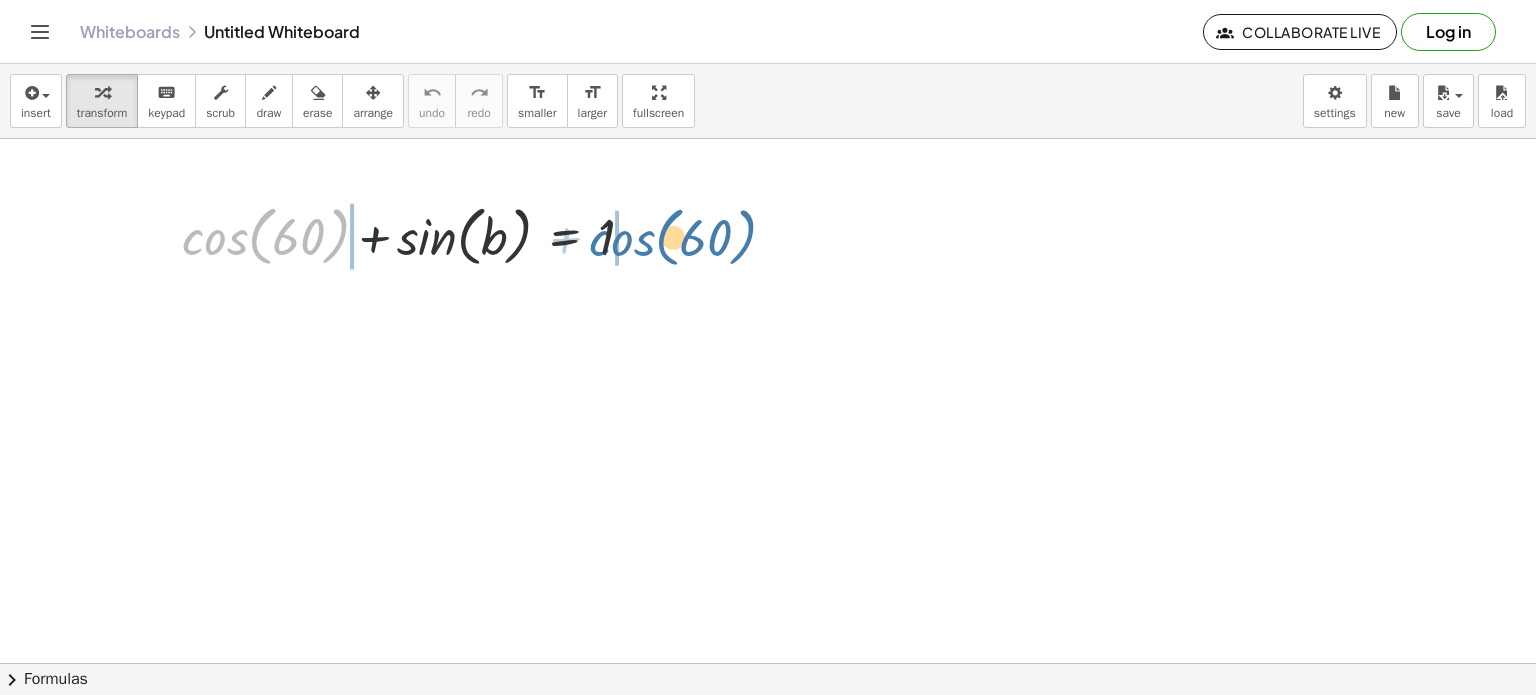 drag, startPoint x: 225, startPoint y: 248, endPoint x: 632, endPoint y: 249, distance: 407.00122 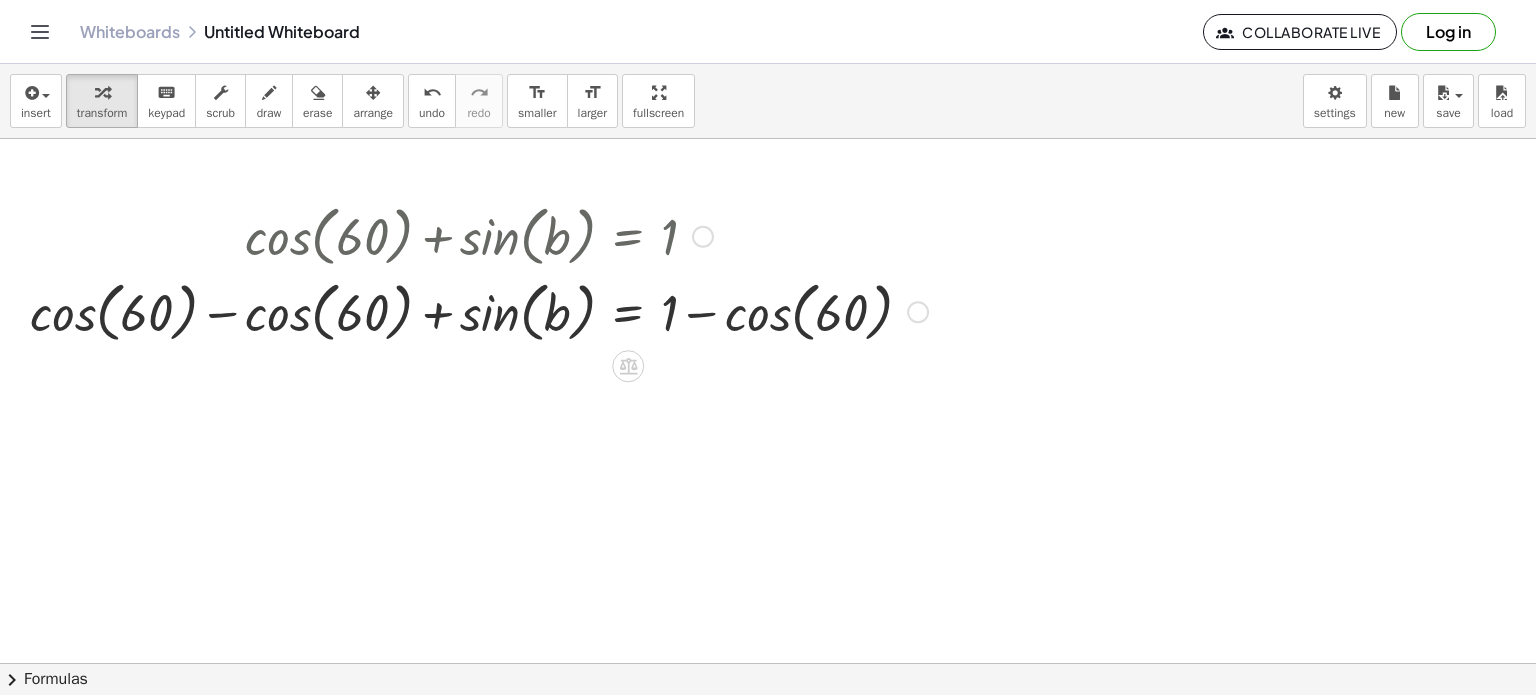 click at bounding box center [479, 311] 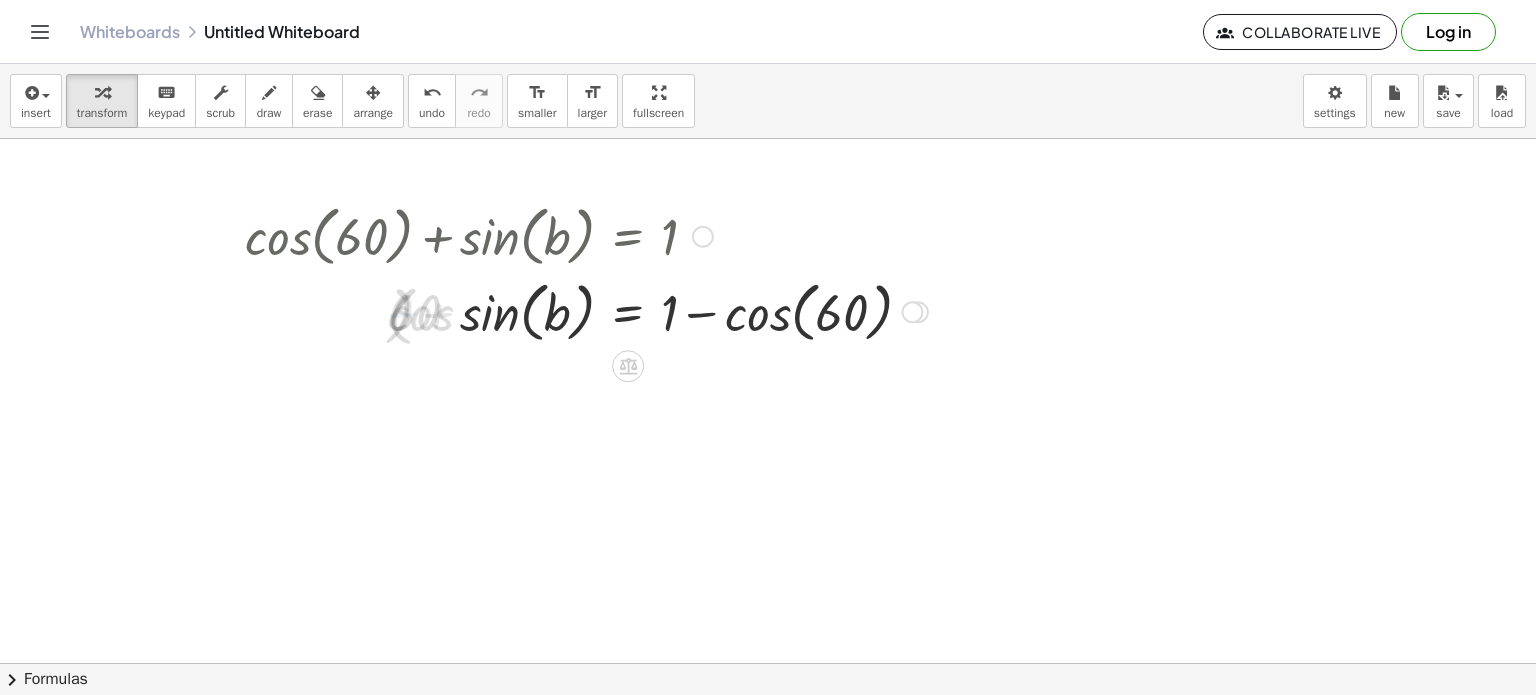 click at bounding box center [586, 311] 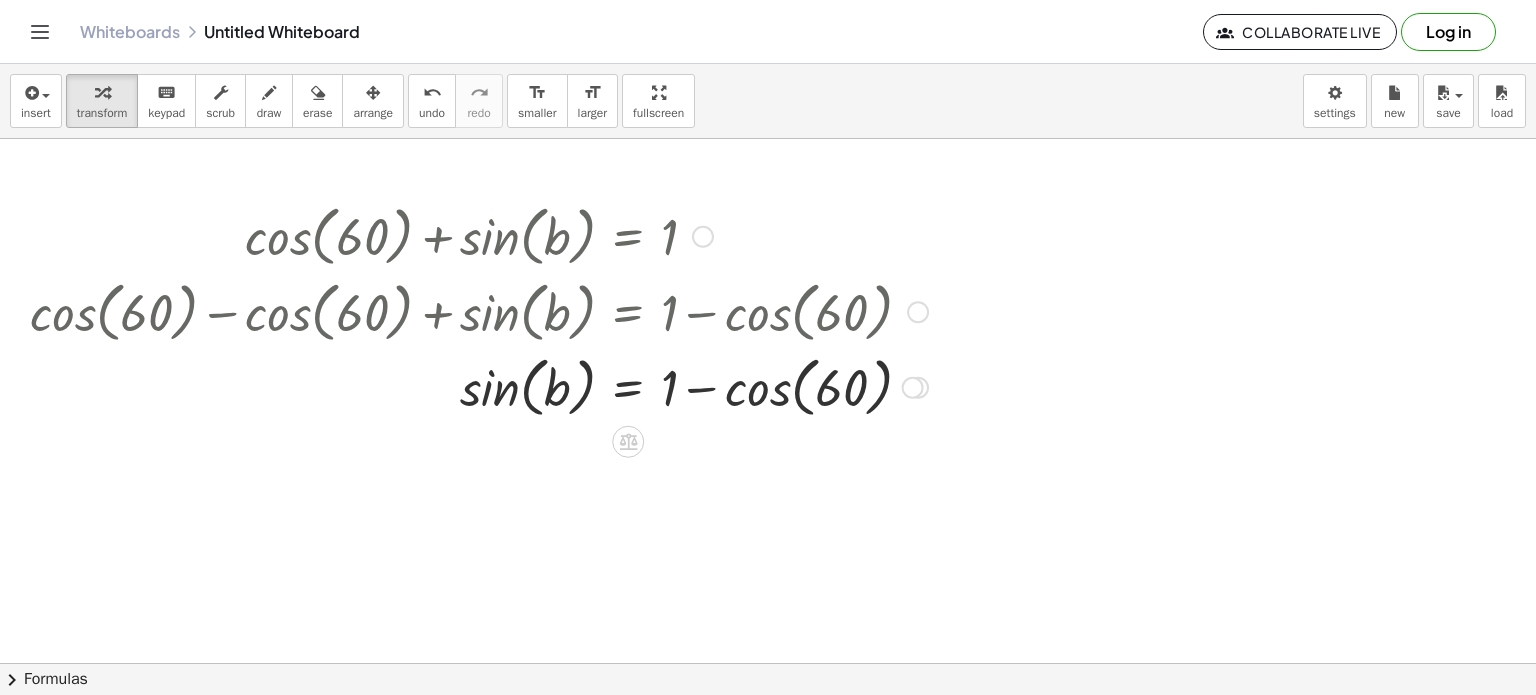 click at bounding box center [479, 386] 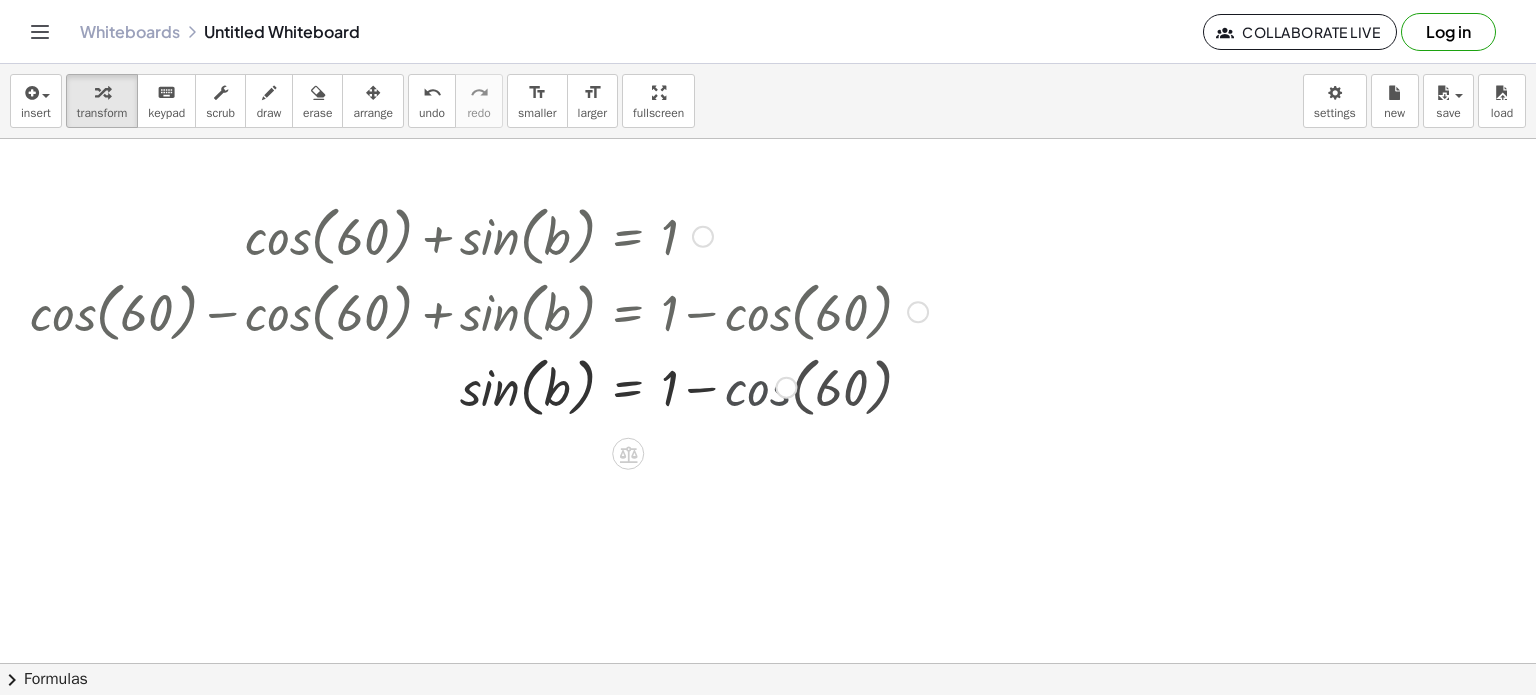 click at bounding box center (479, 386) 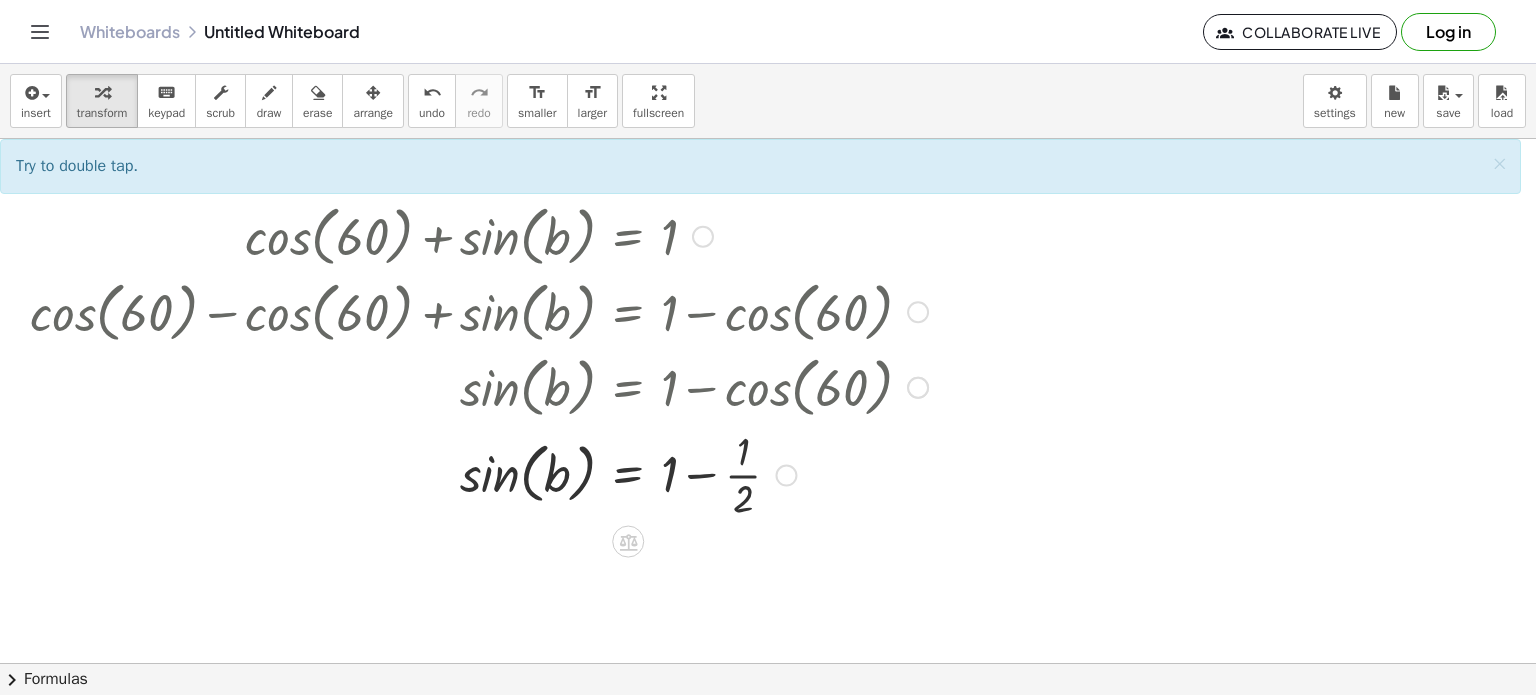 click at bounding box center [479, 473] 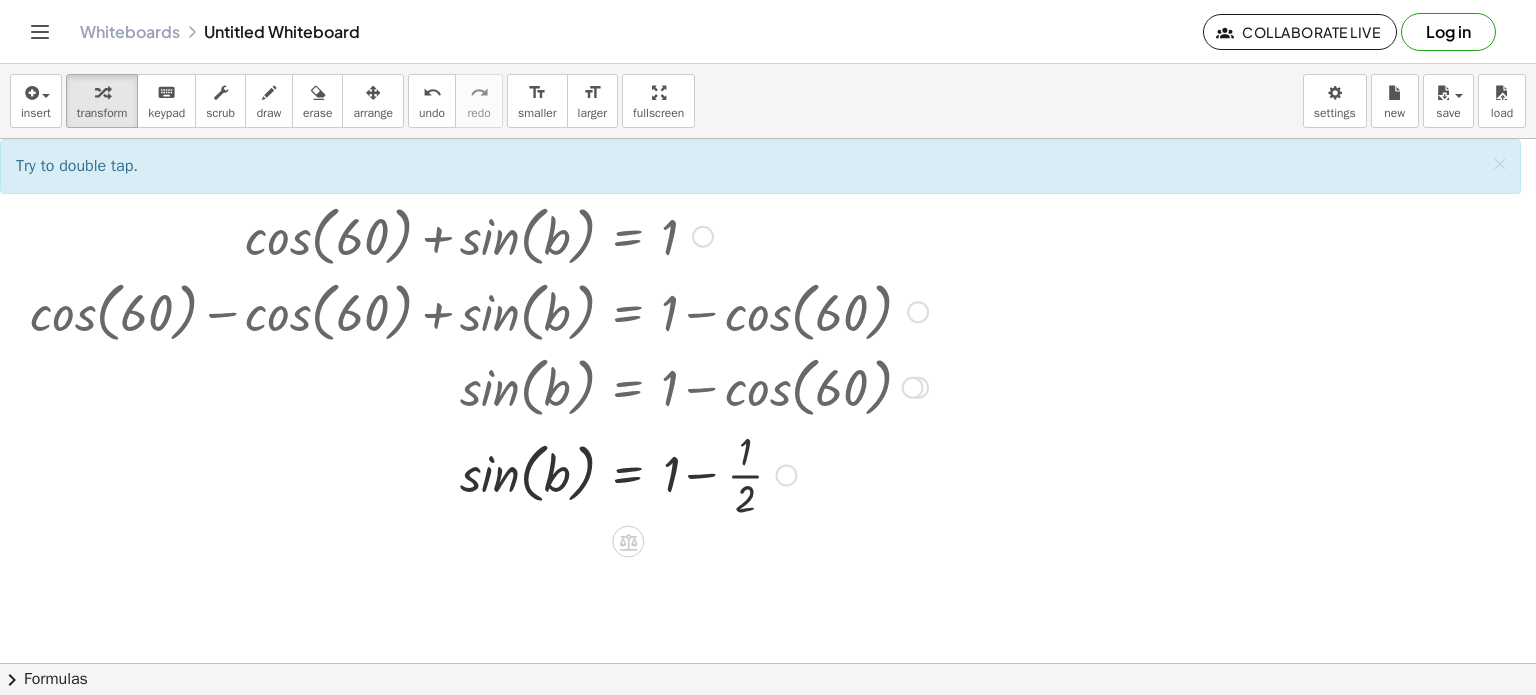 click at bounding box center (479, 473) 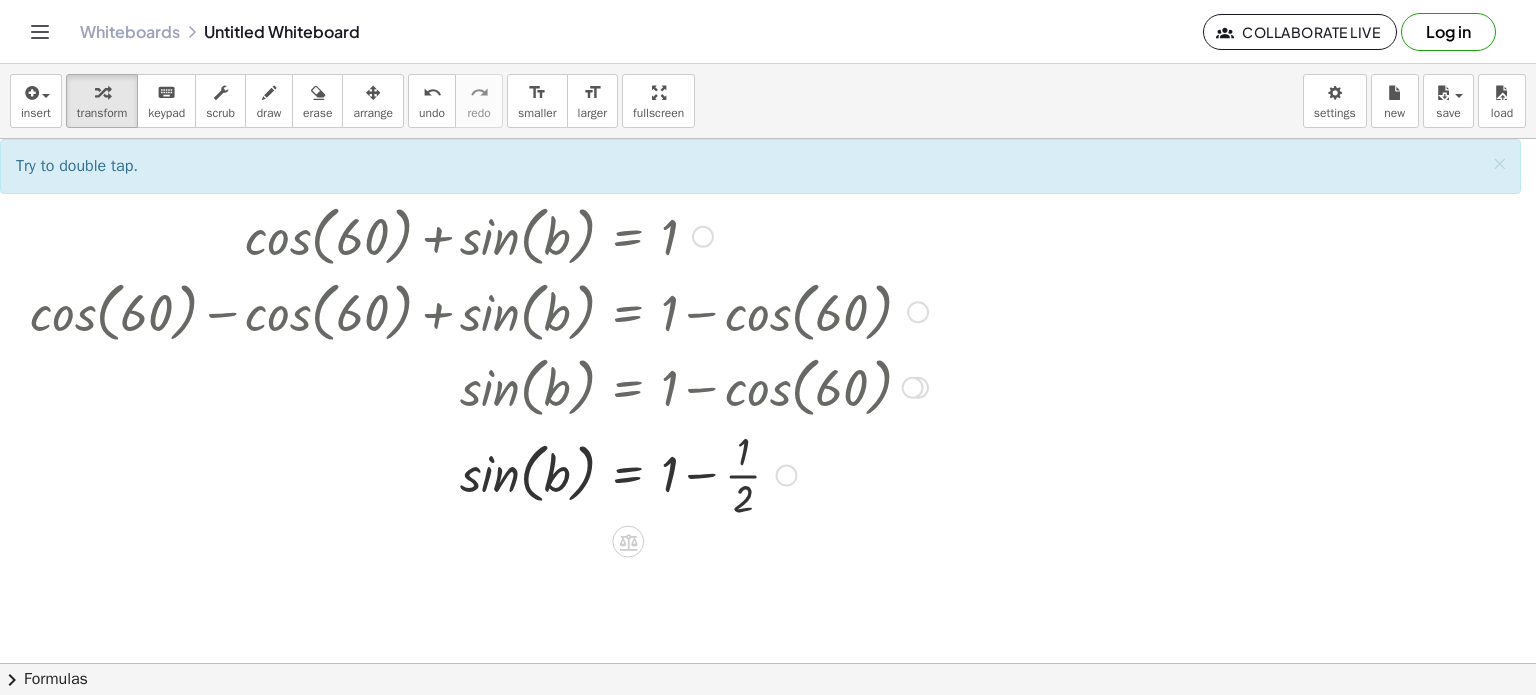 click at bounding box center (479, 473) 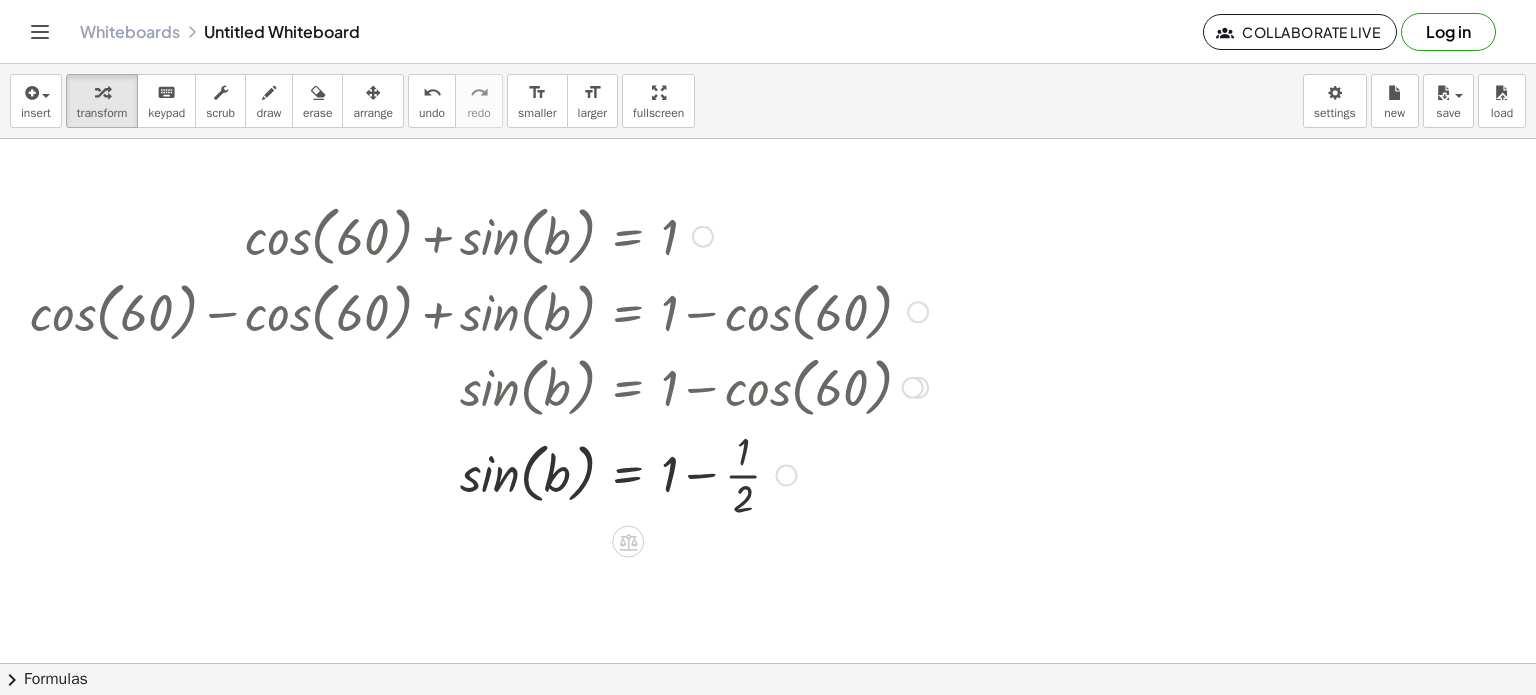 click at bounding box center (479, 473) 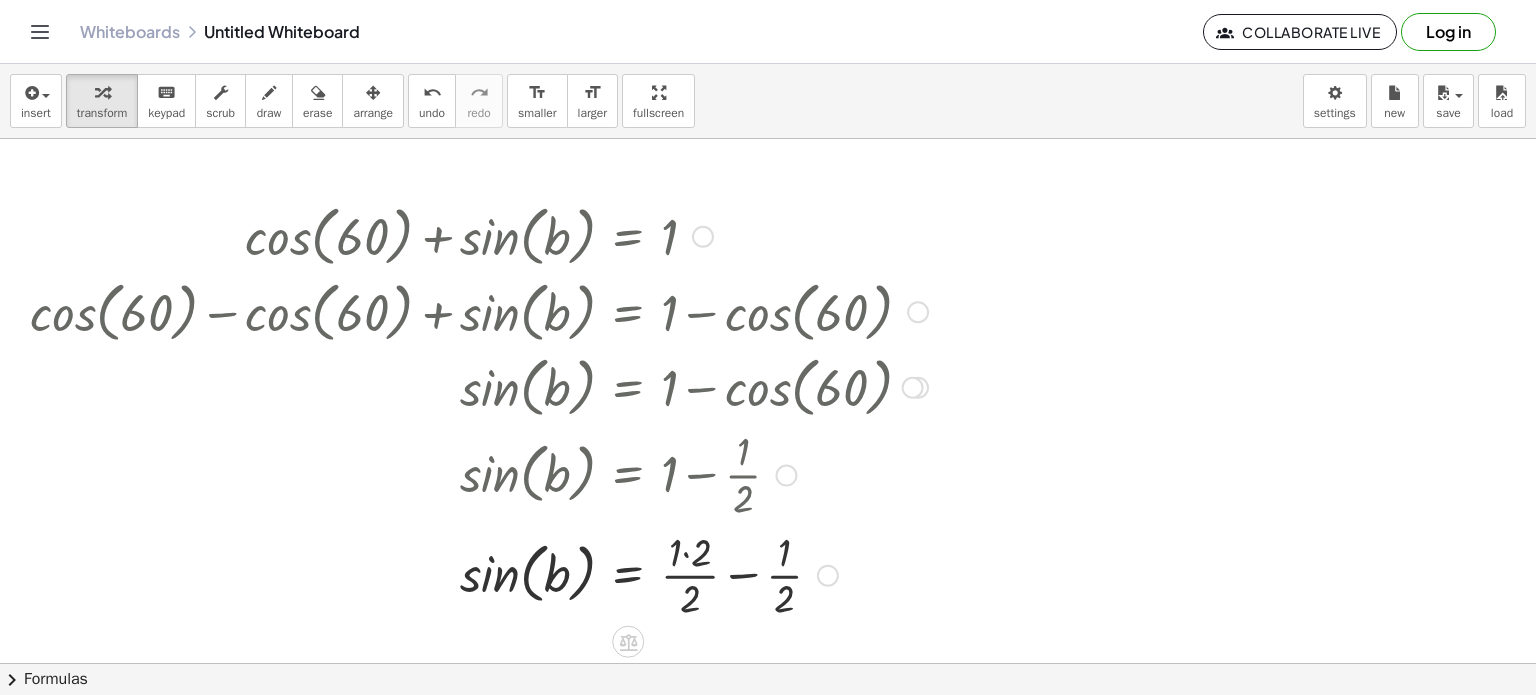 click at bounding box center [479, 574] 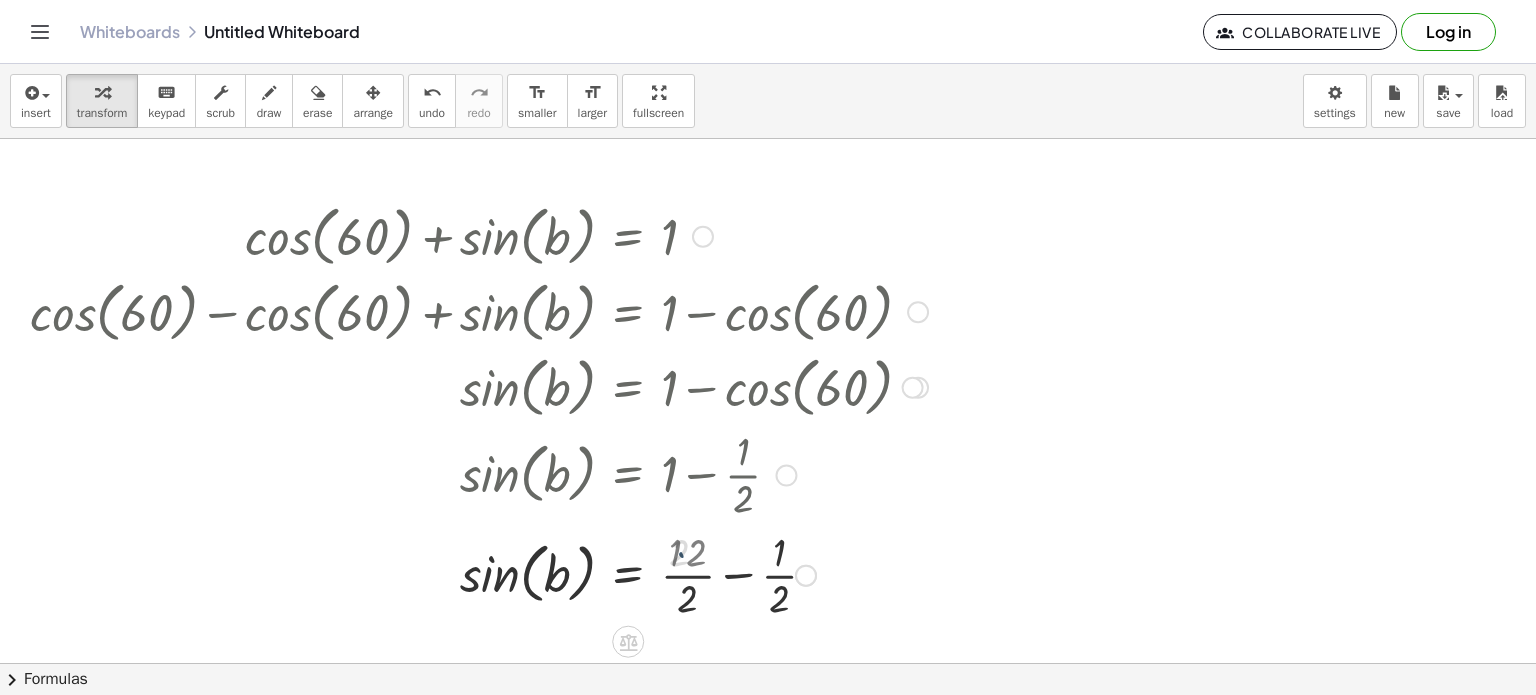 click at bounding box center (479, 574) 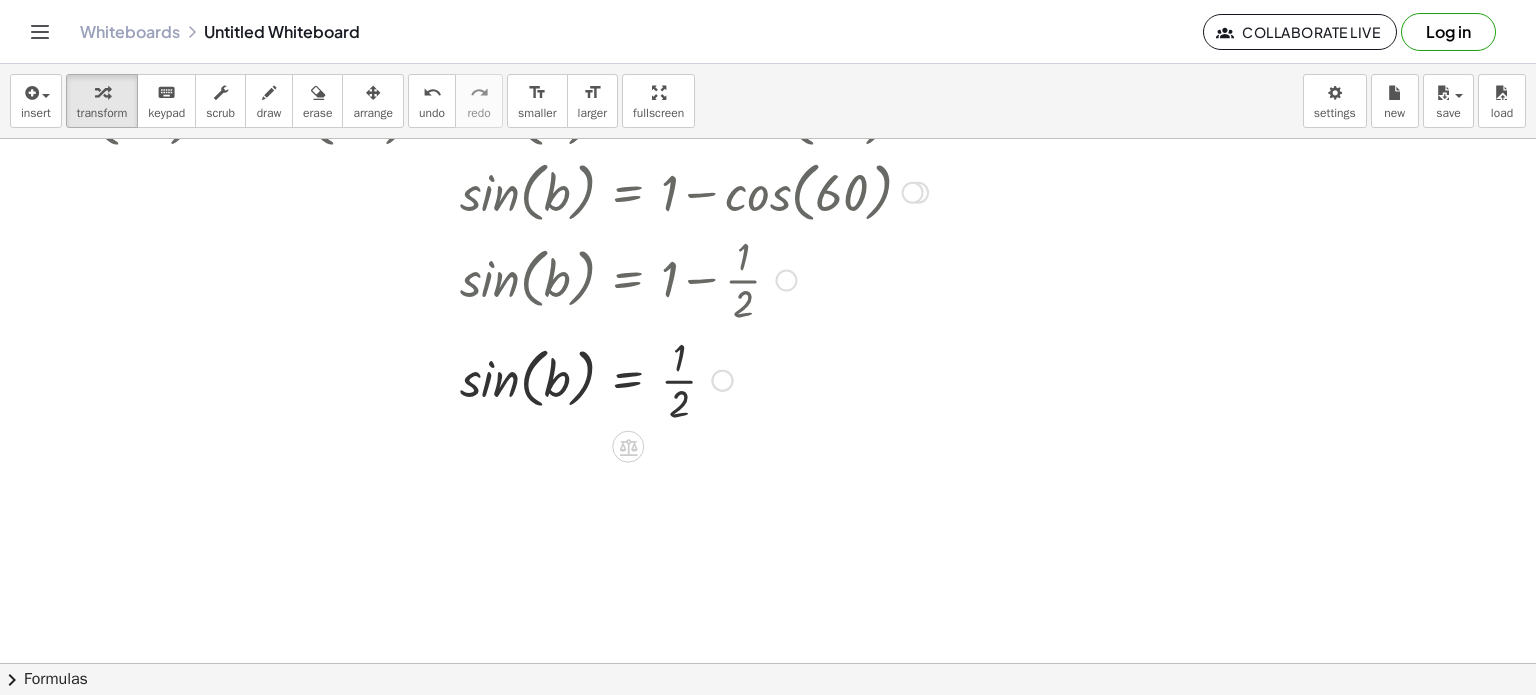 scroll, scrollTop: 200, scrollLeft: 0, axis: vertical 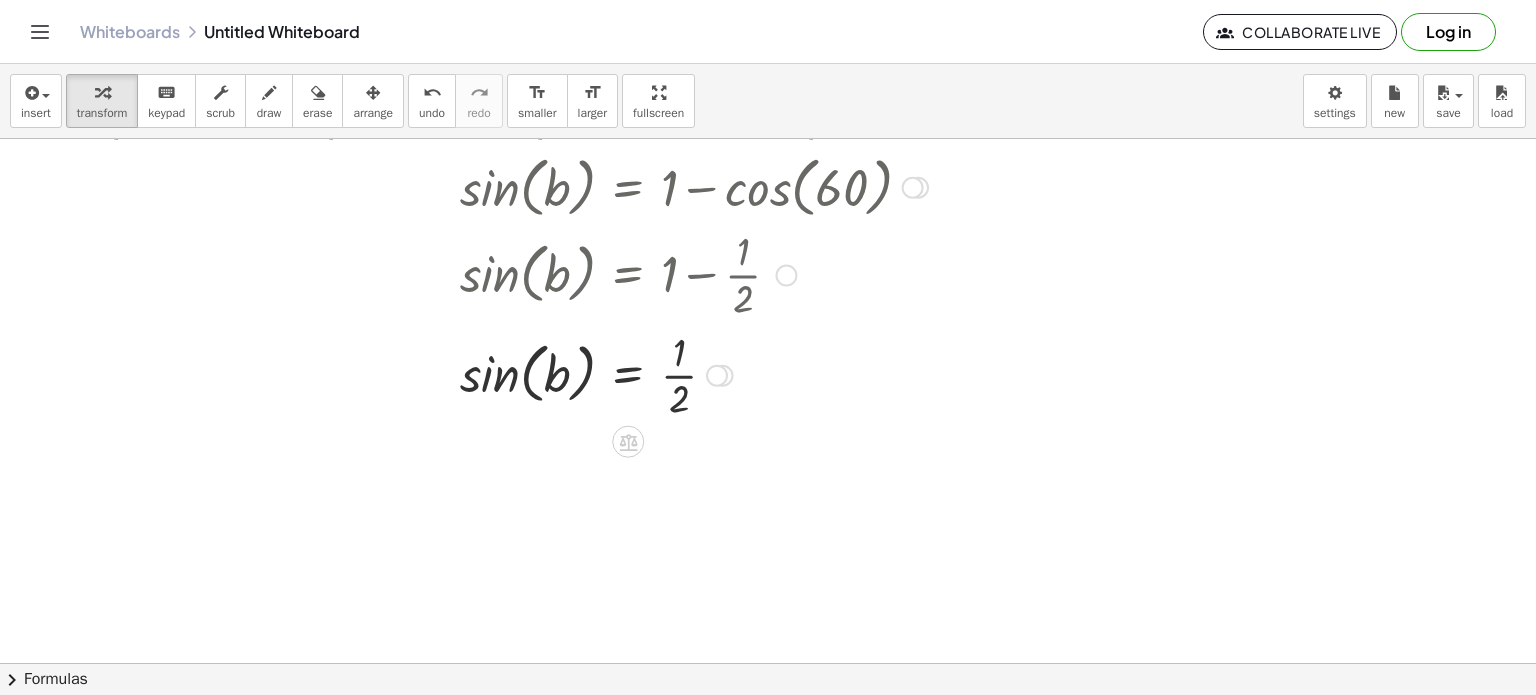 click at bounding box center (479, 374) 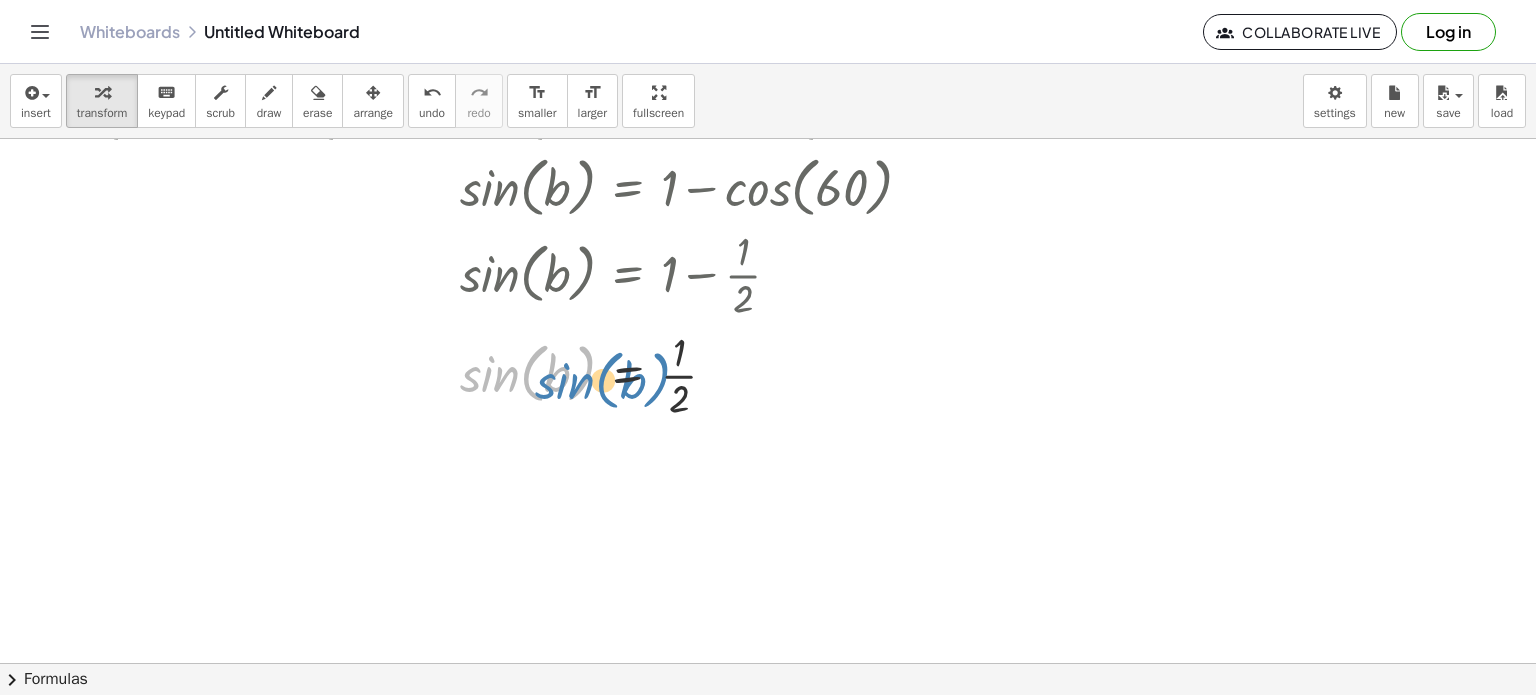 drag, startPoint x: 524, startPoint y: 387, endPoint x: 547, endPoint y: 397, distance: 25.079872 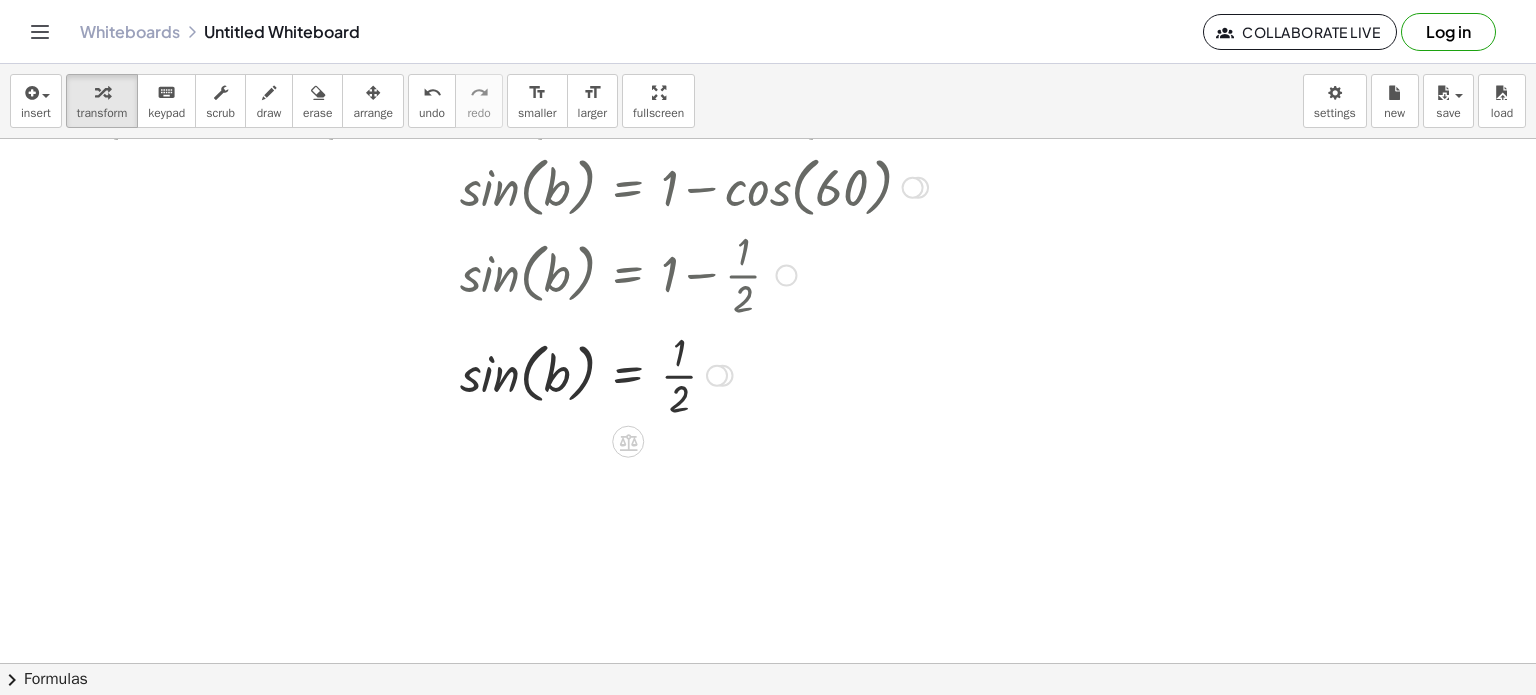 click at bounding box center [479, 374] 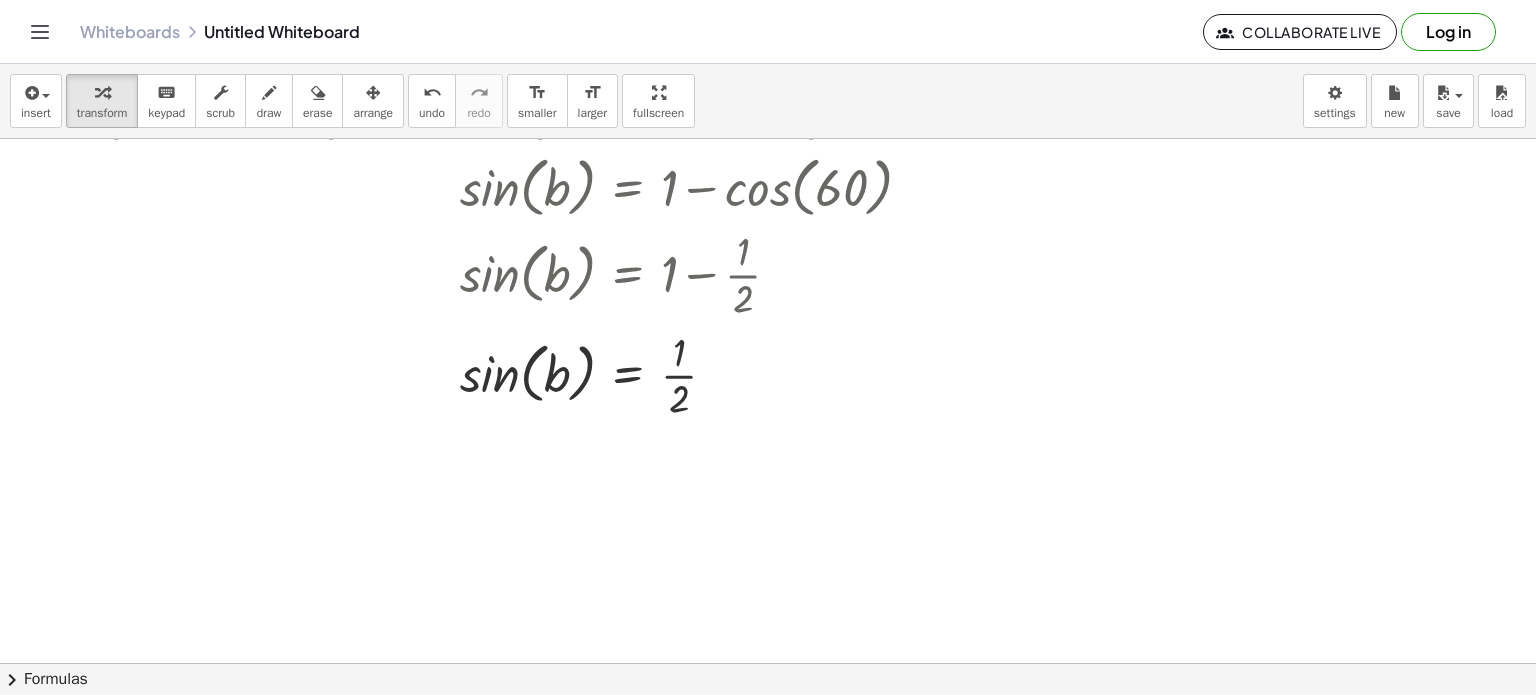 click on "chevron_right  Formulas" 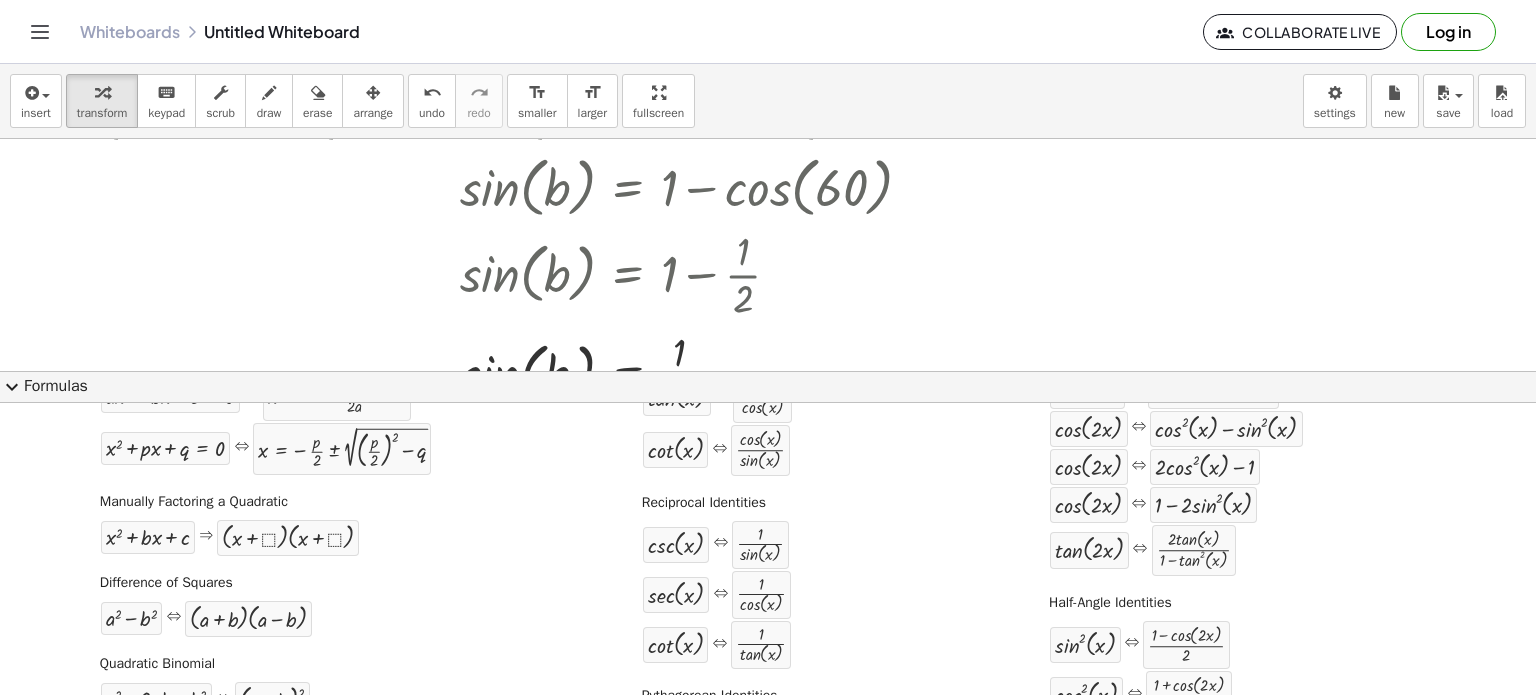 scroll, scrollTop: 200, scrollLeft: 0, axis: vertical 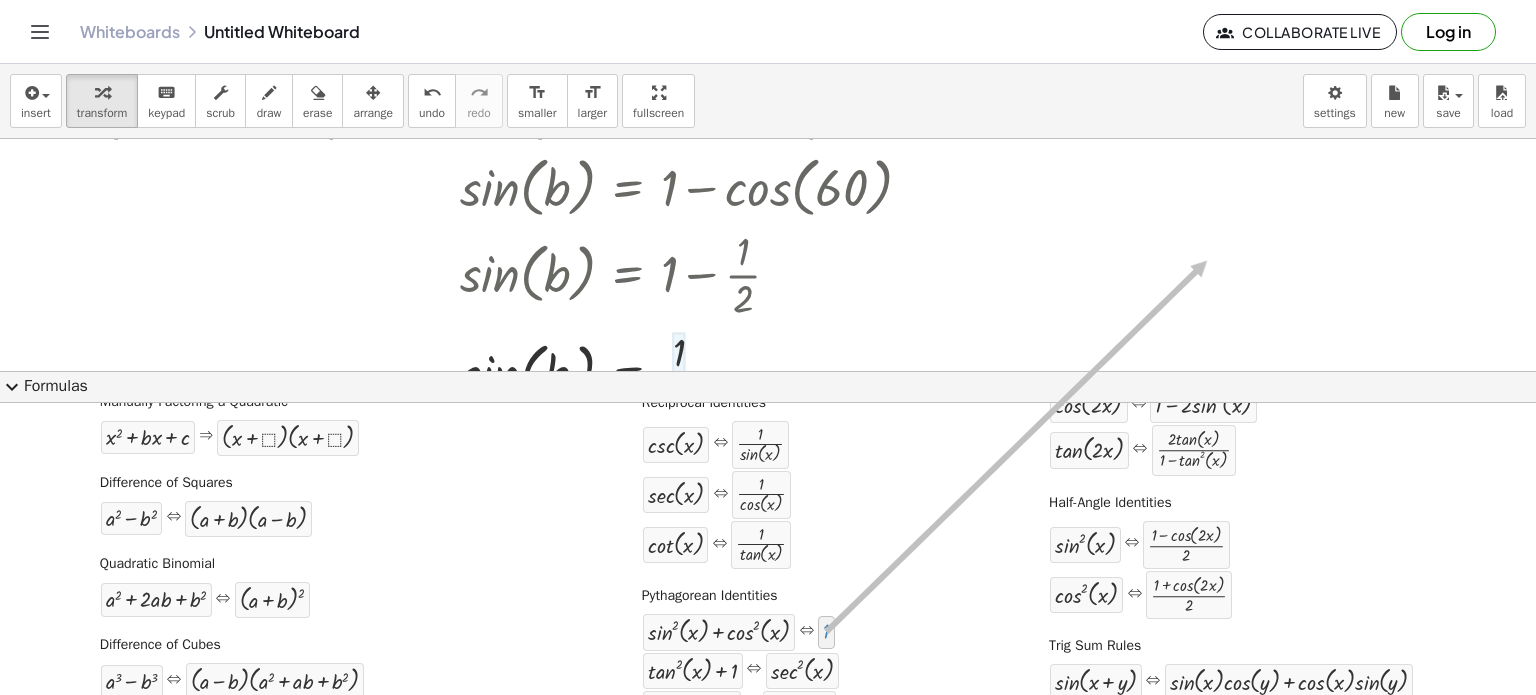 drag, startPoint x: 820, startPoint y: 643, endPoint x: 1201, endPoint y: 259, distance: 540.94086 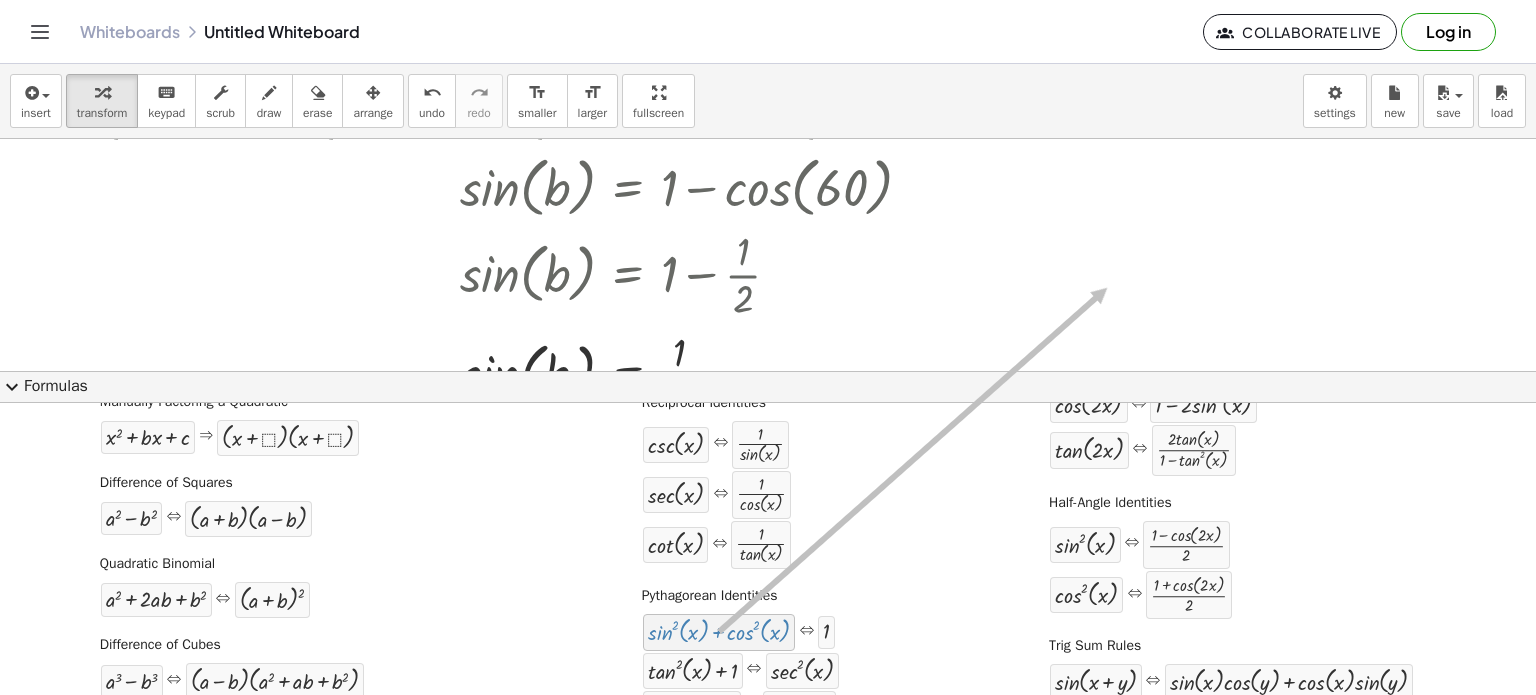 drag, startPoint x: 738, startPoint y: 639, endPoint x: 1168, endPoint y: 225, distance: 596.90533 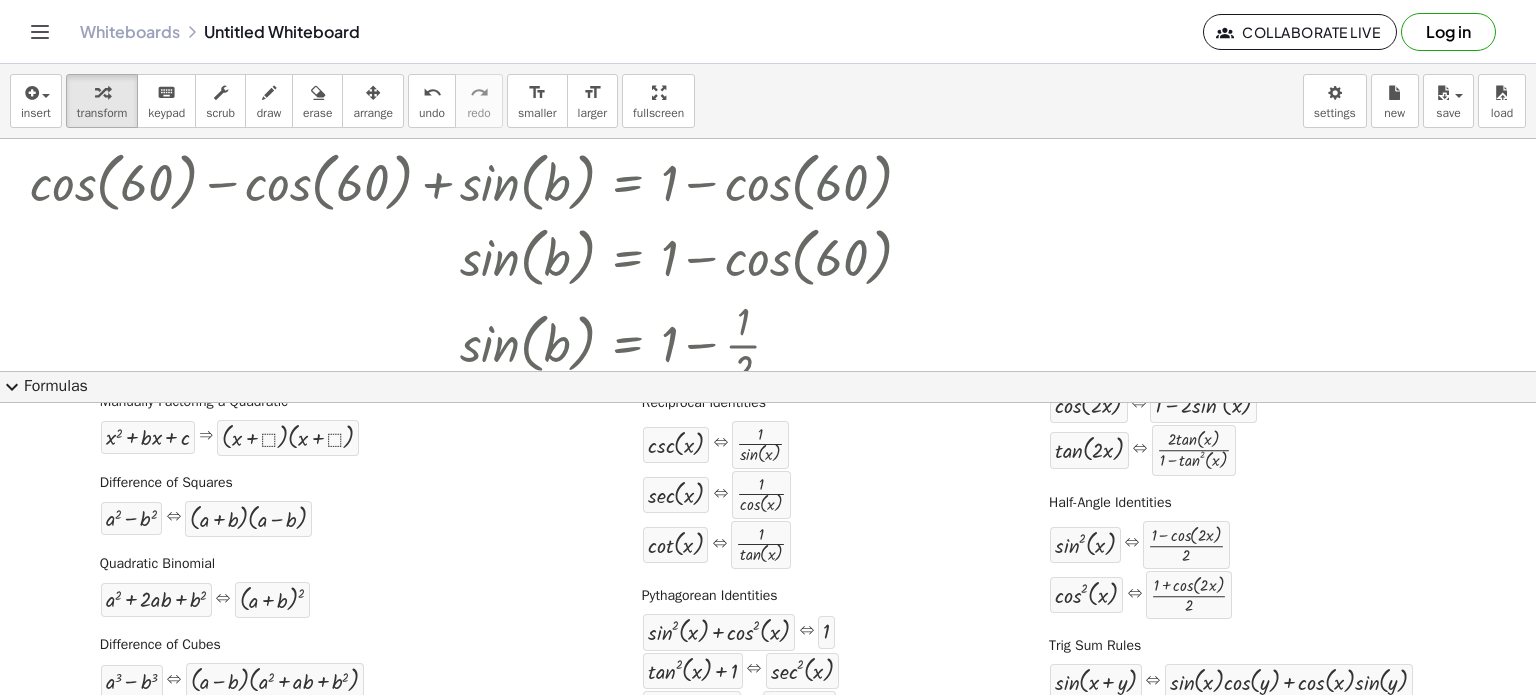 scroll, scrollTop: 100, scrollLeft: 0, axis: vertical 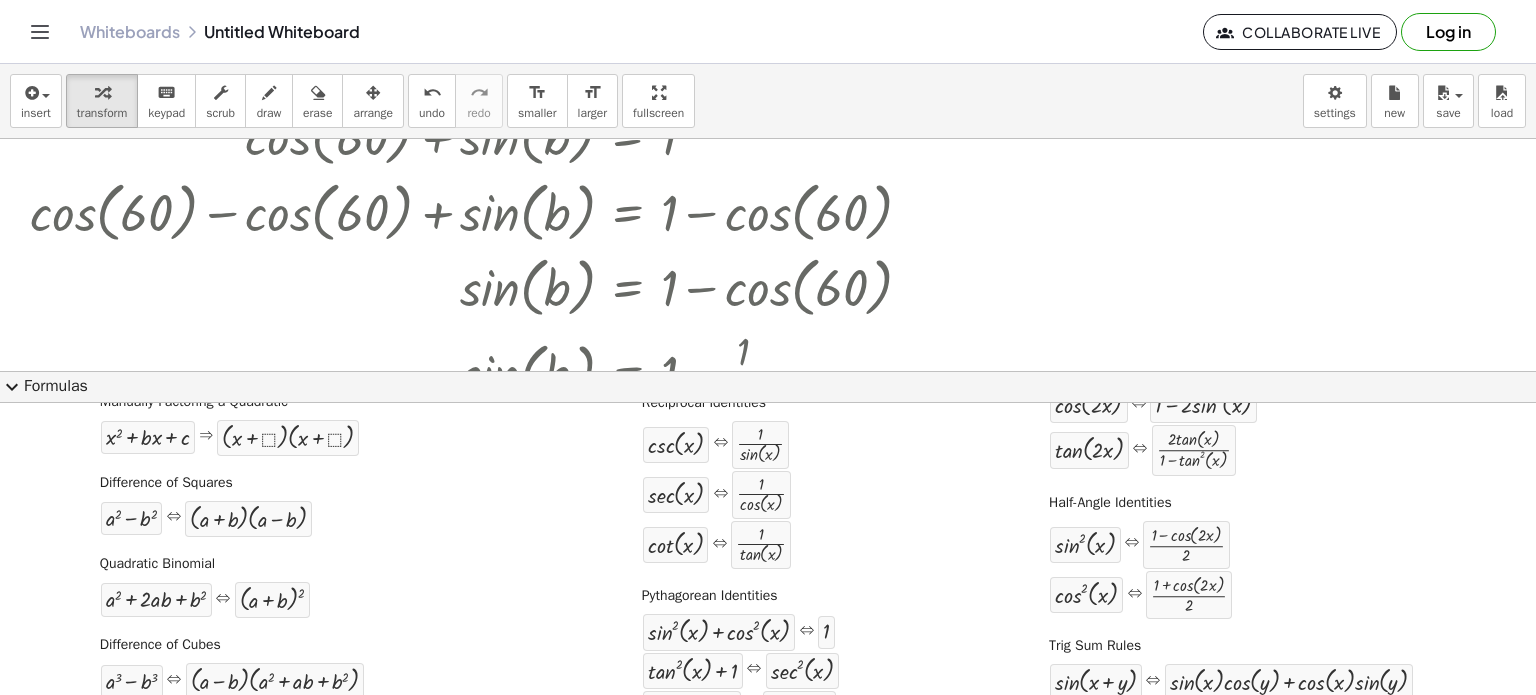 click on "expand_more  Formulas" 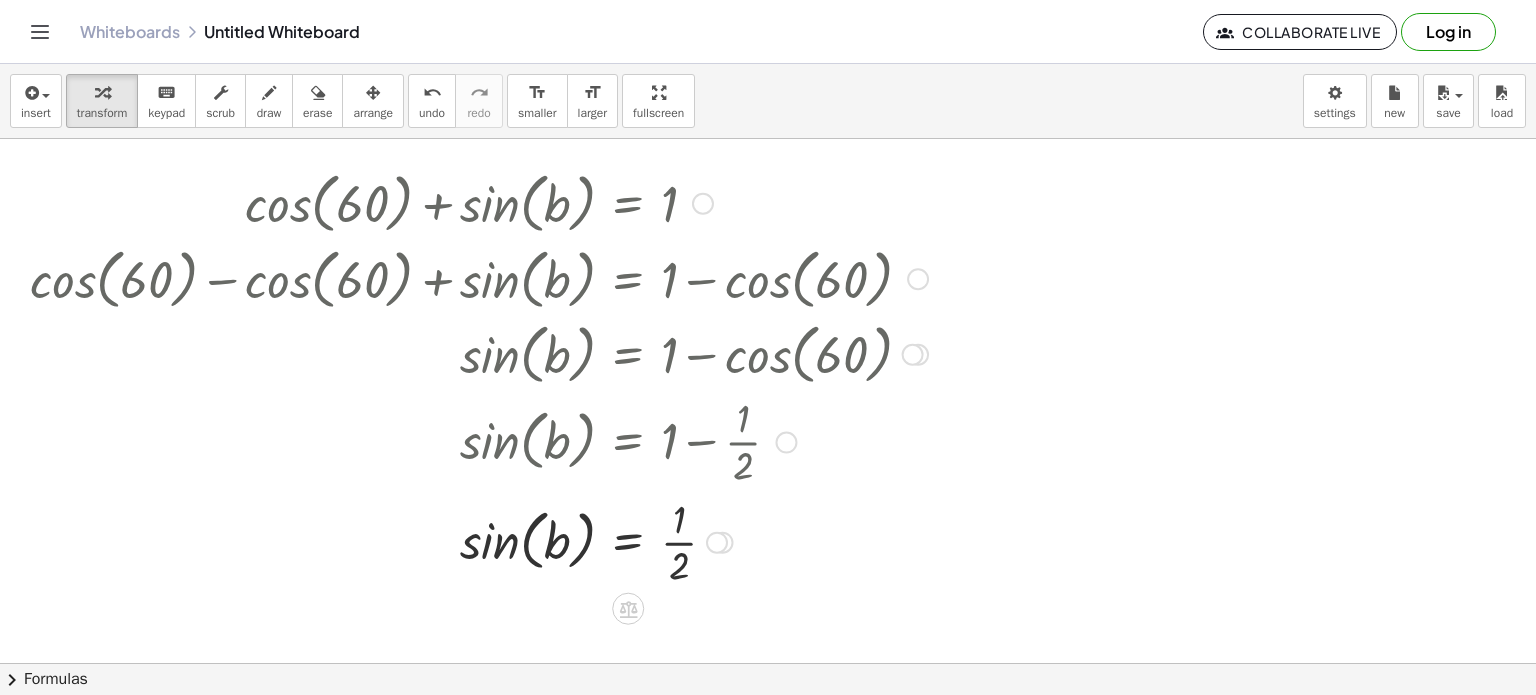 scroll, scrollTop: 0, scrollLeft: 0, axis: both 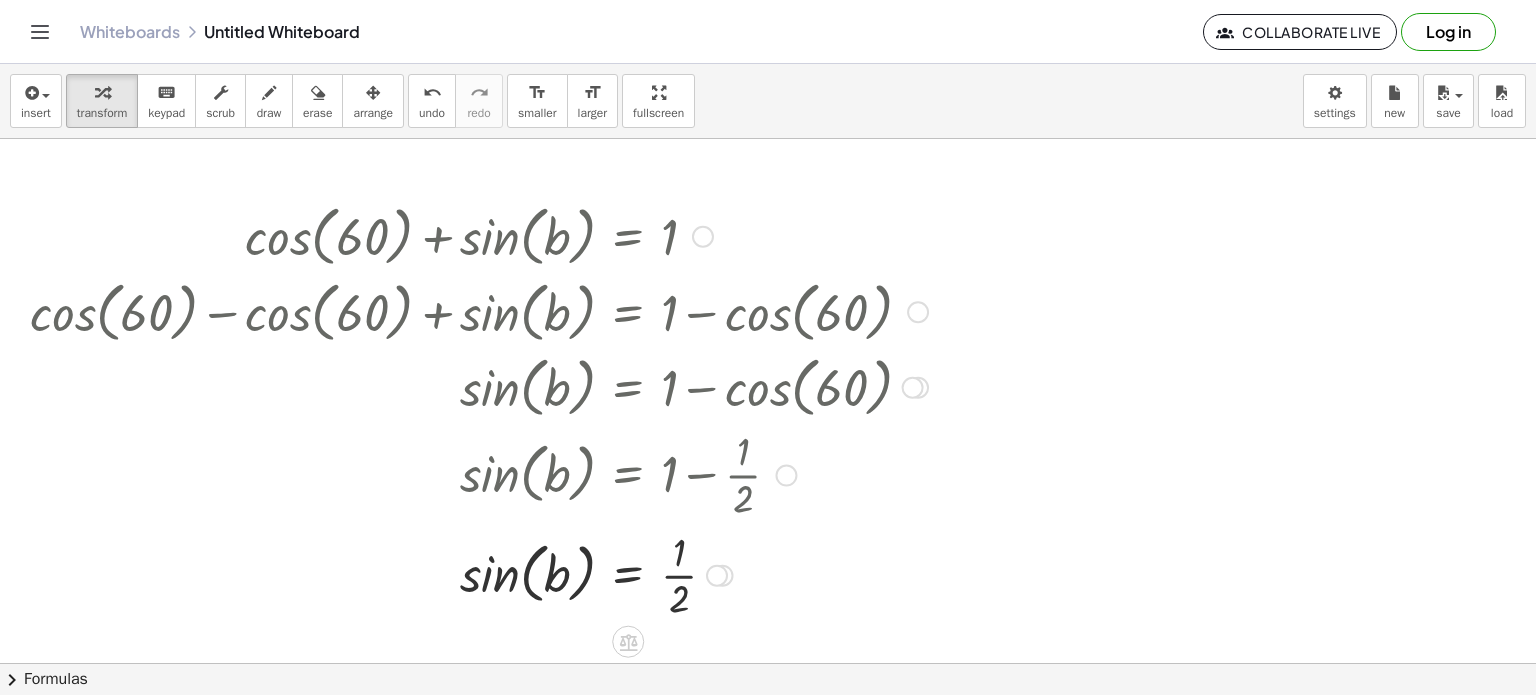 click at bounding box center (703, 237) 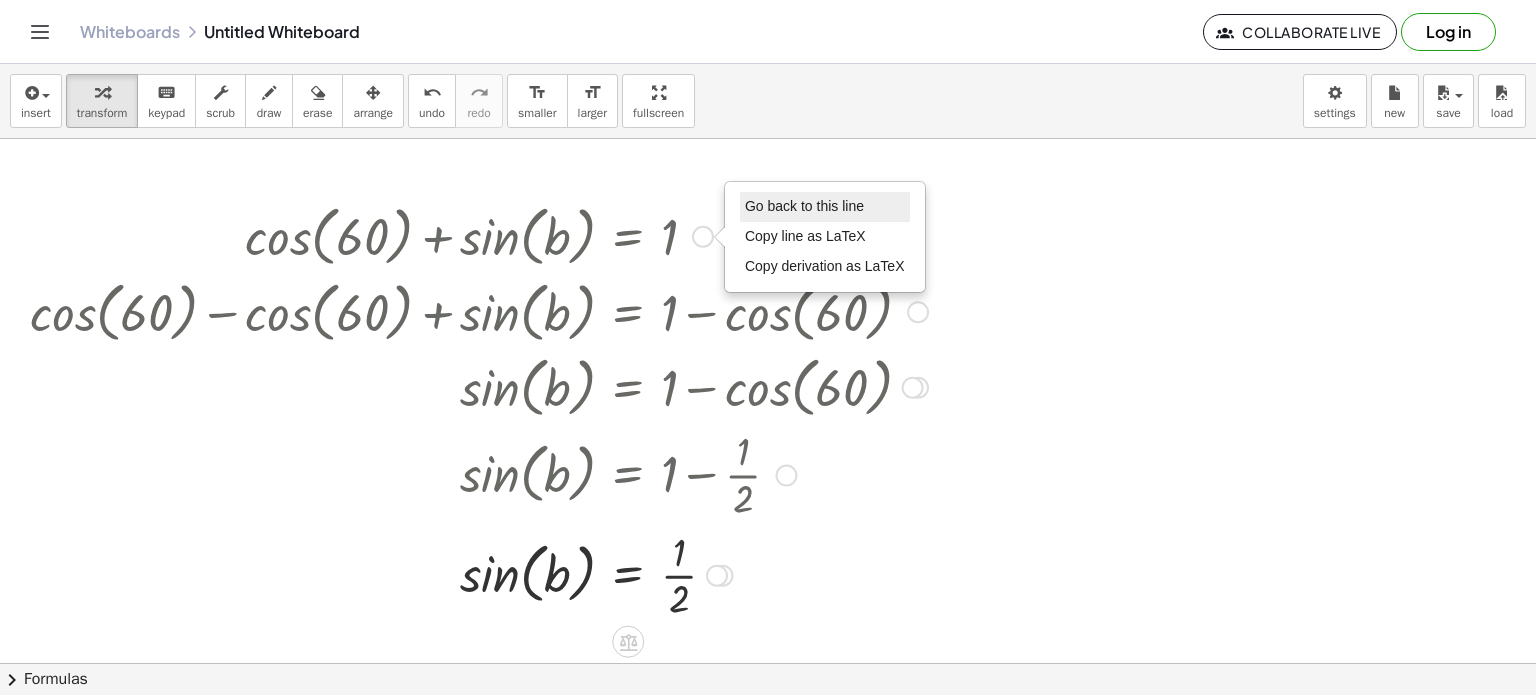 click on "Go back to this line" at bounding box center [804, 206] 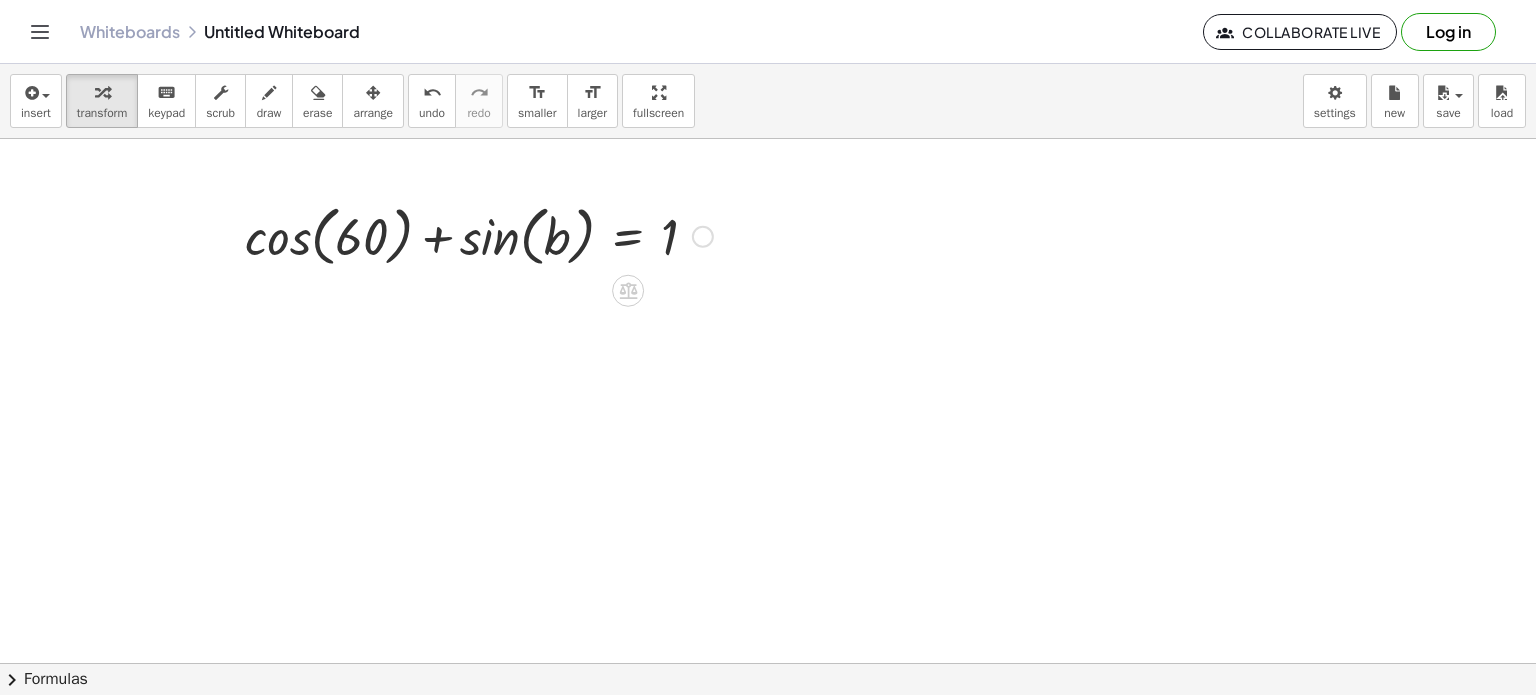 click at bounding box center (479, 235) 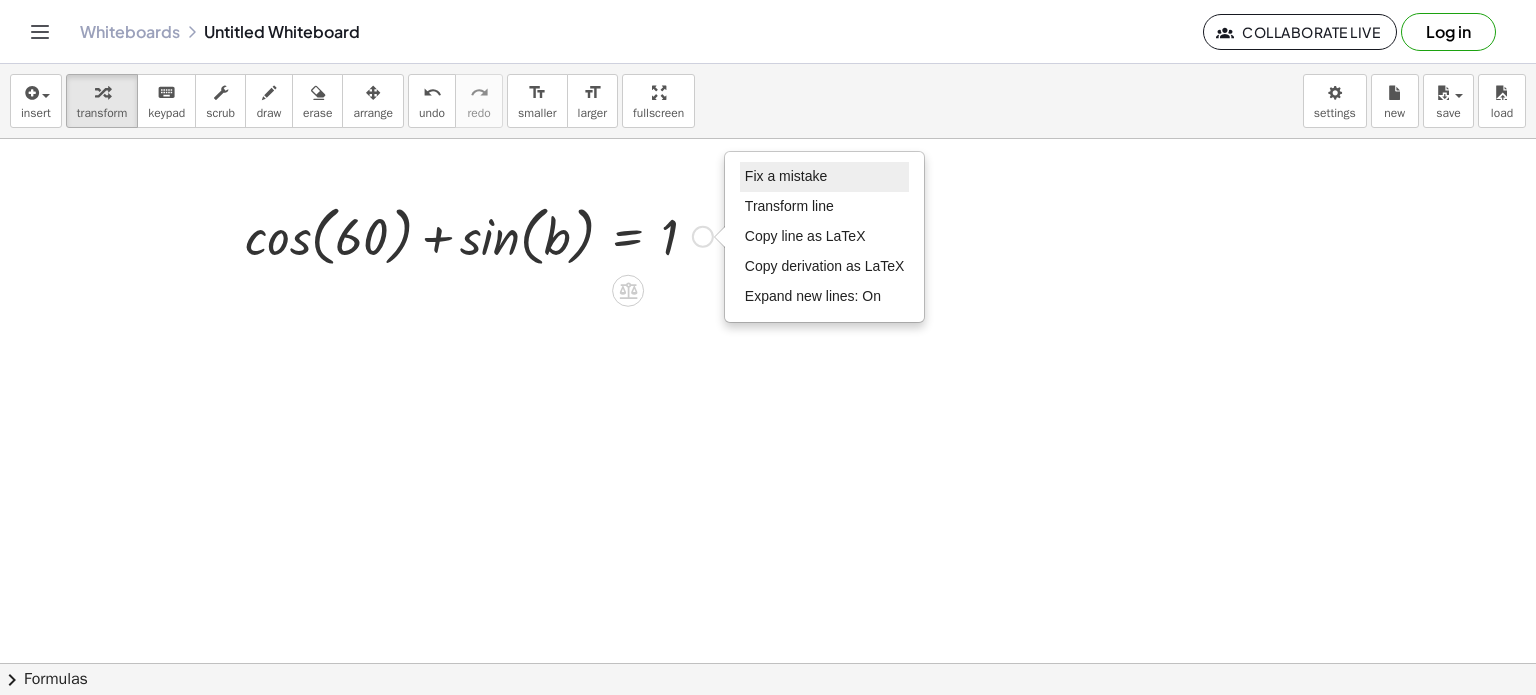 click on "Fix a mistake" at bounding box center [786, 176] 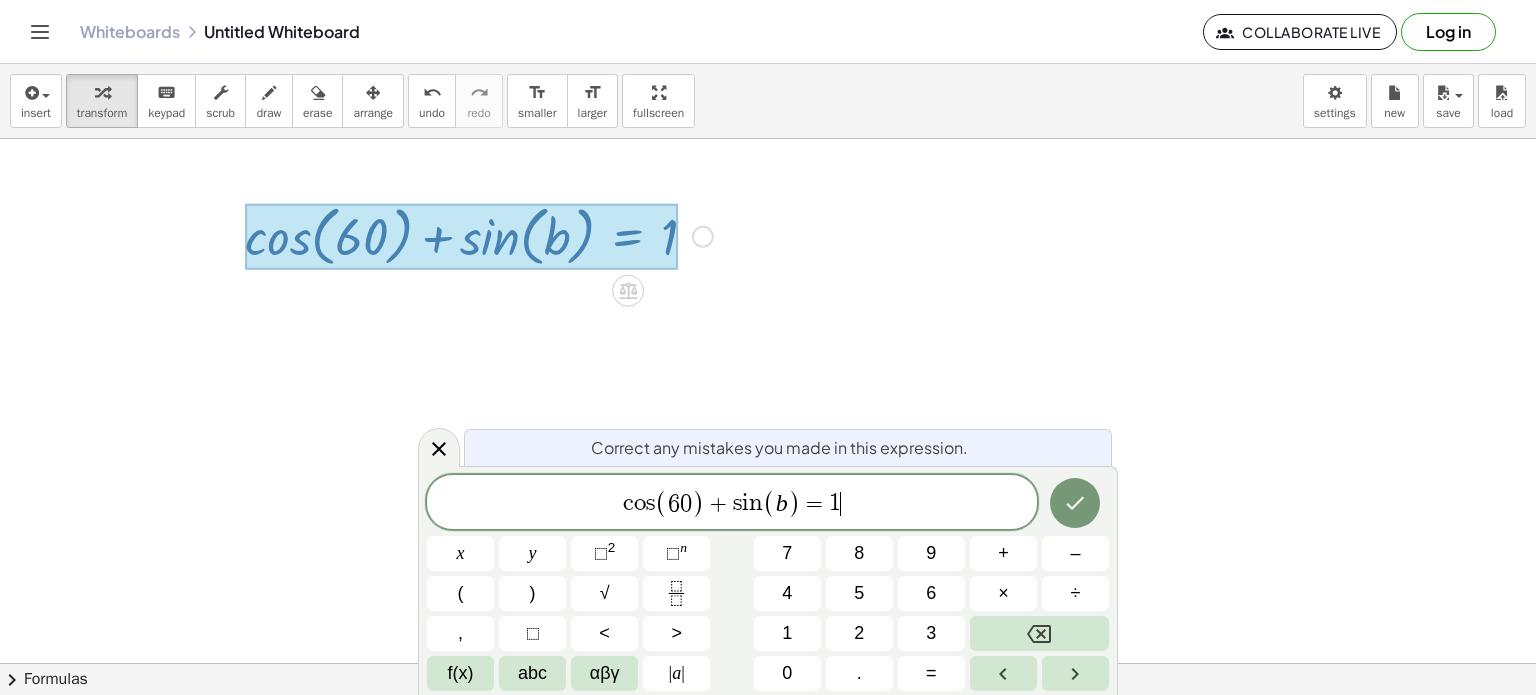 click on ")" at bounding box center (698, 503) 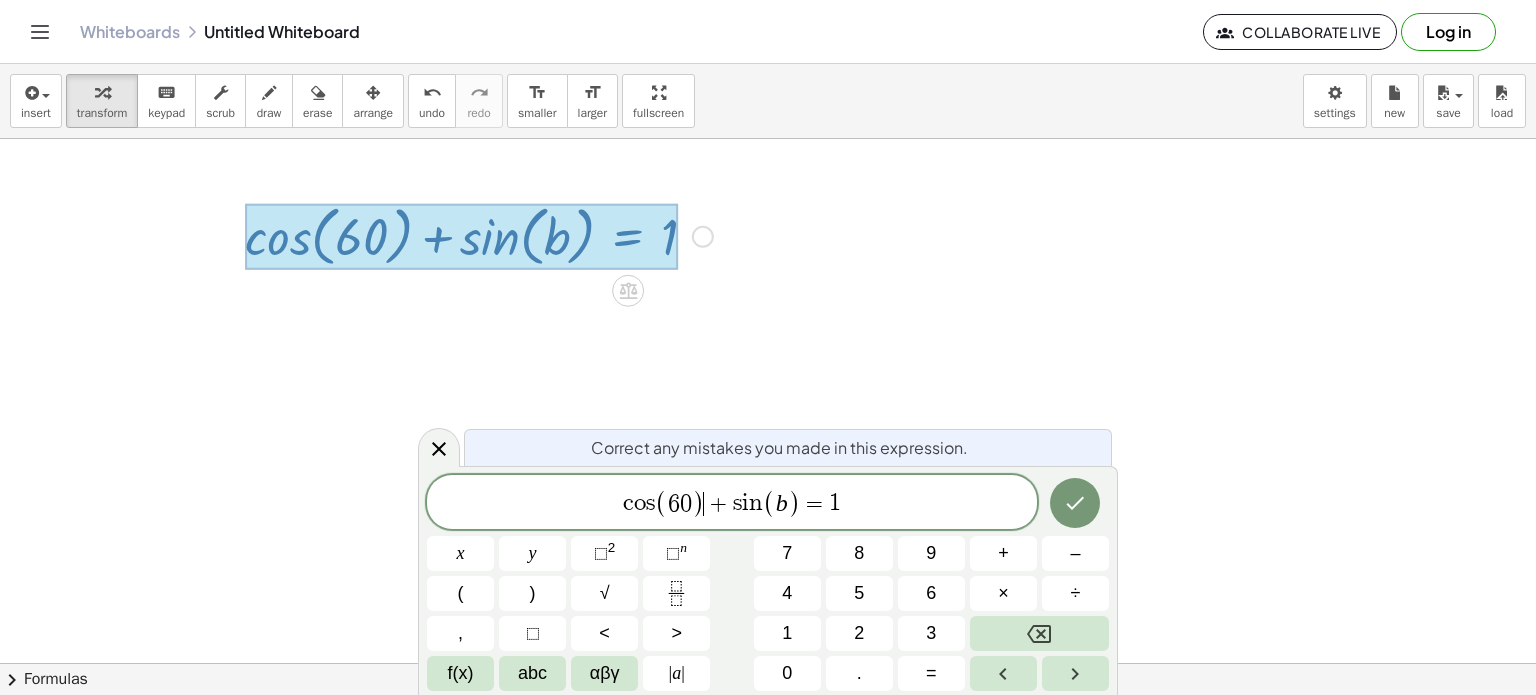 click on "(" at bounding box center [661, 503] 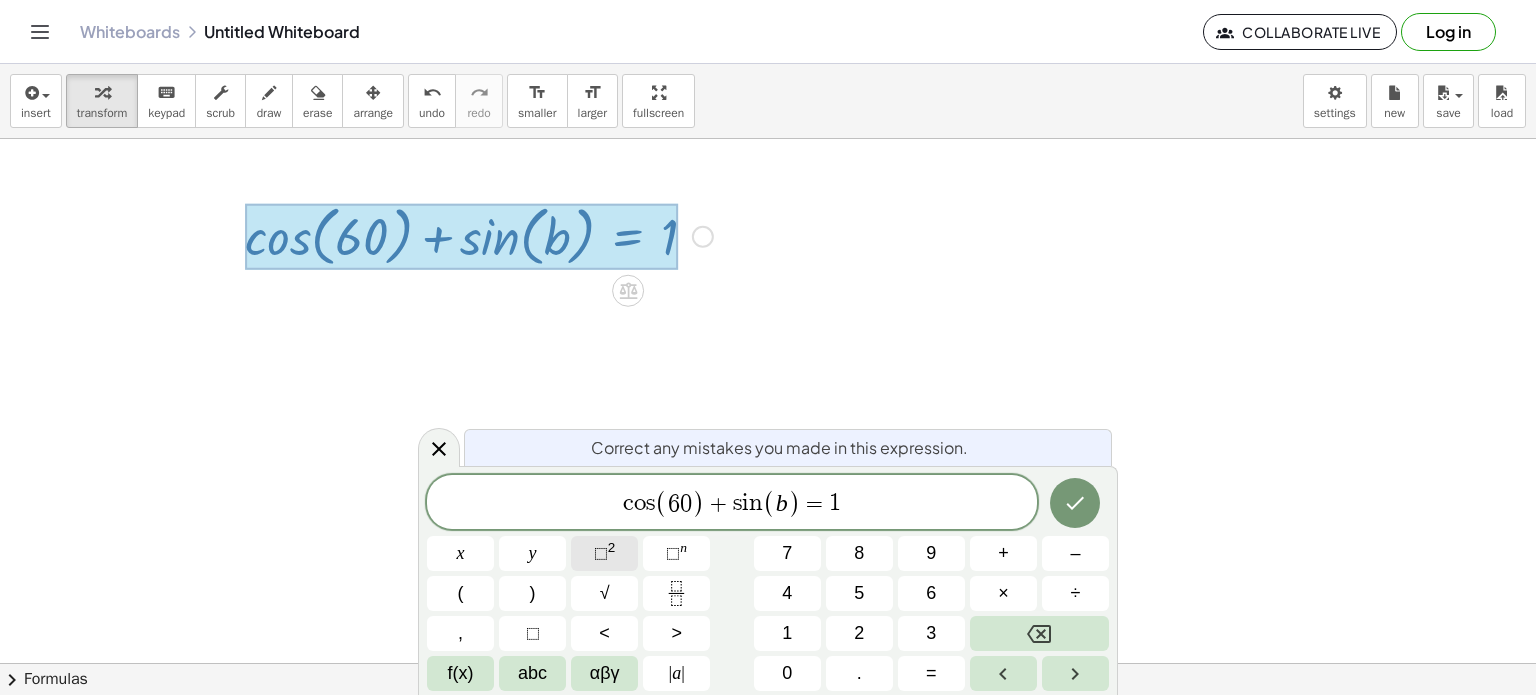 click on "⬚ 2" at bounding box center [604, 553] 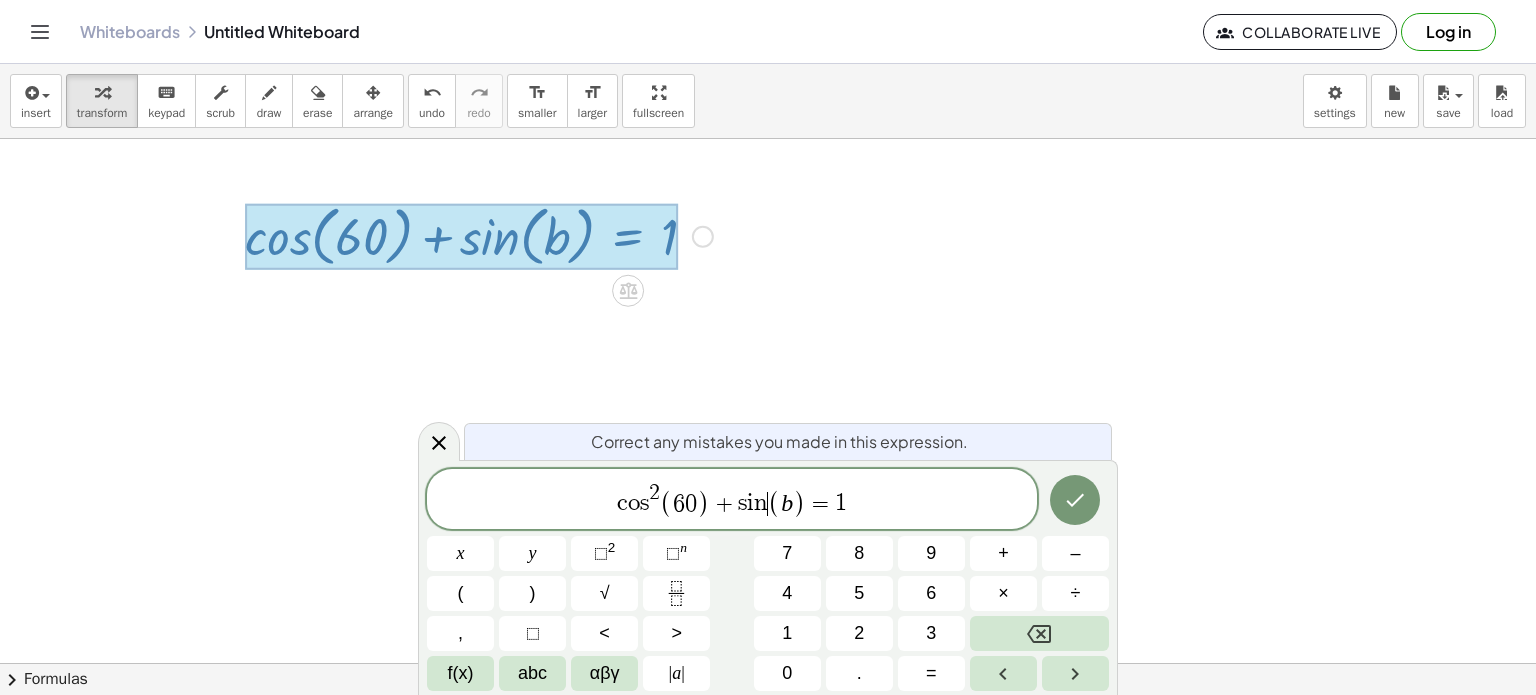 click on "n" at bounding box center (761, 504) 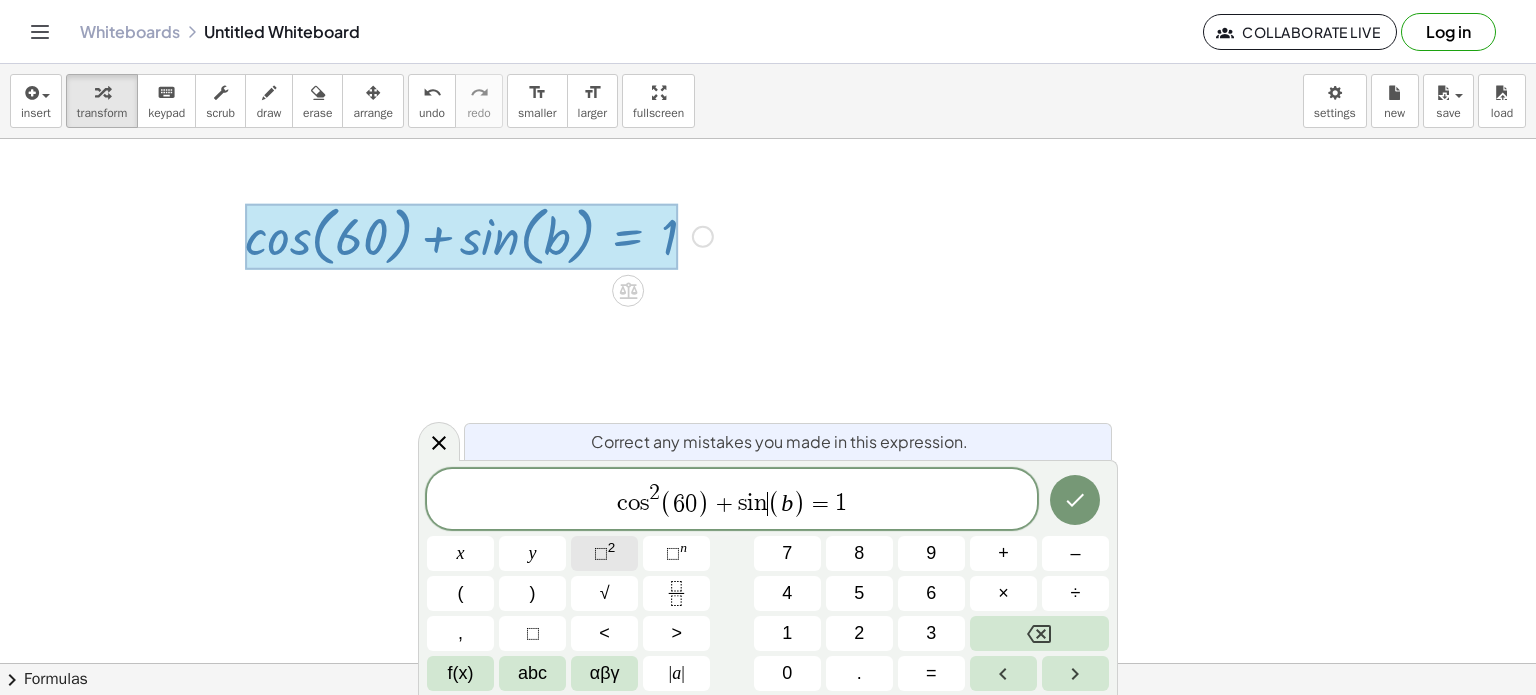 click on "2" at bounding box center [612, 547] 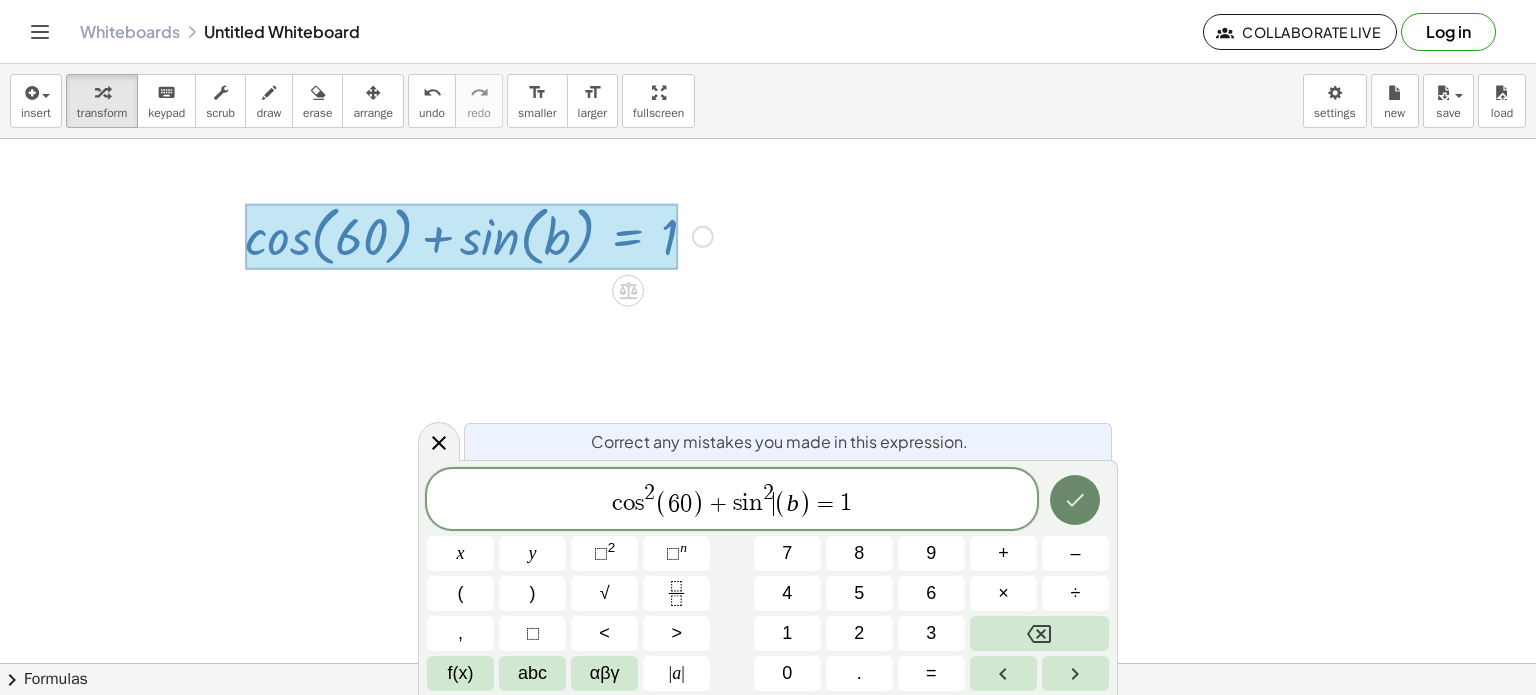 click at bounding box center [1075, 500] 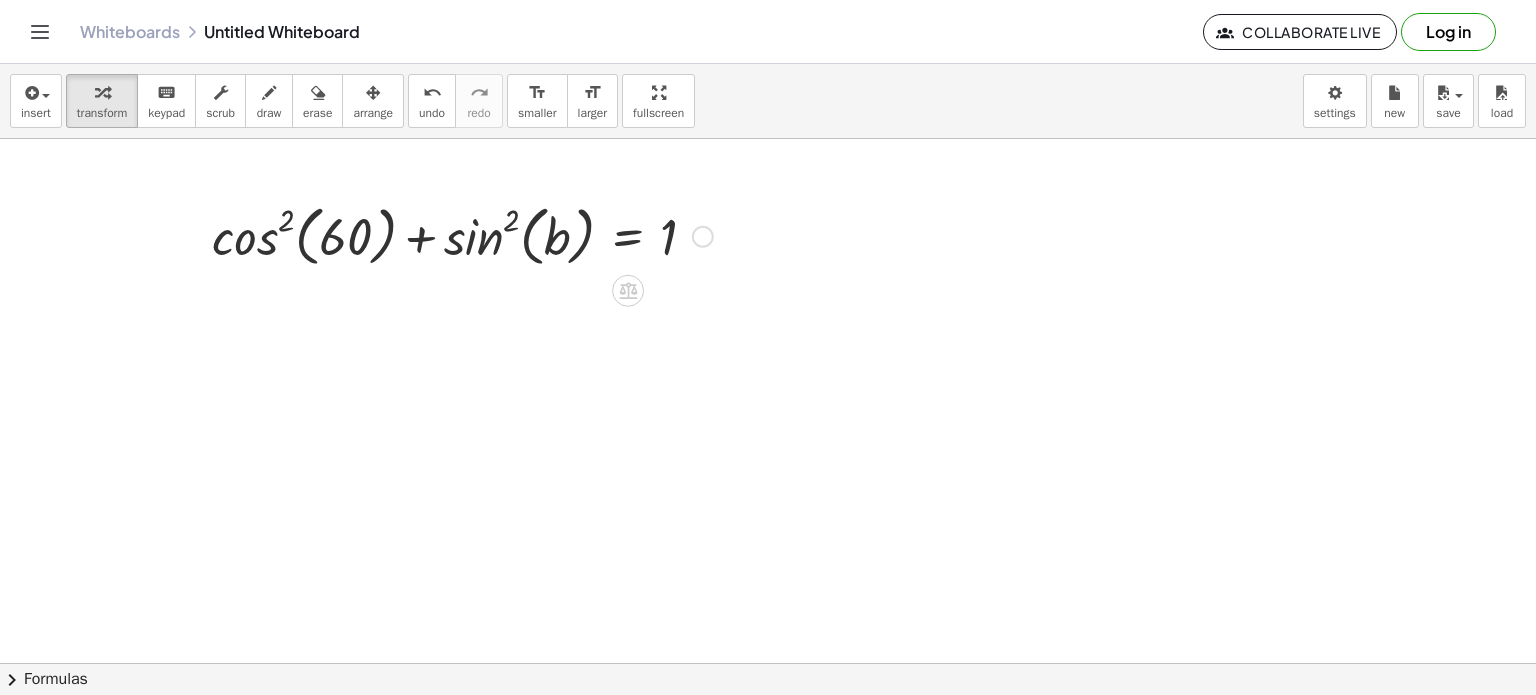 click at bounding box center [462, 235] 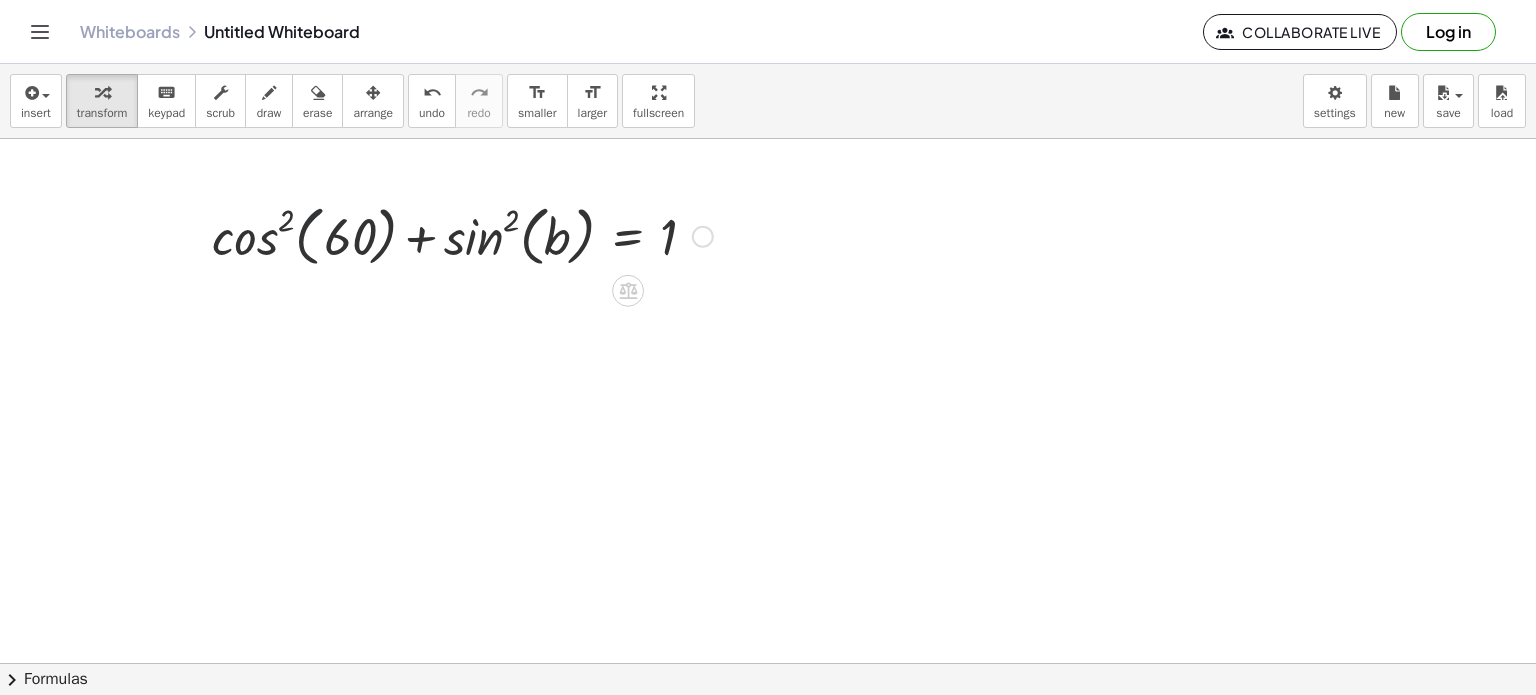 click at bounding box center (462, 235) 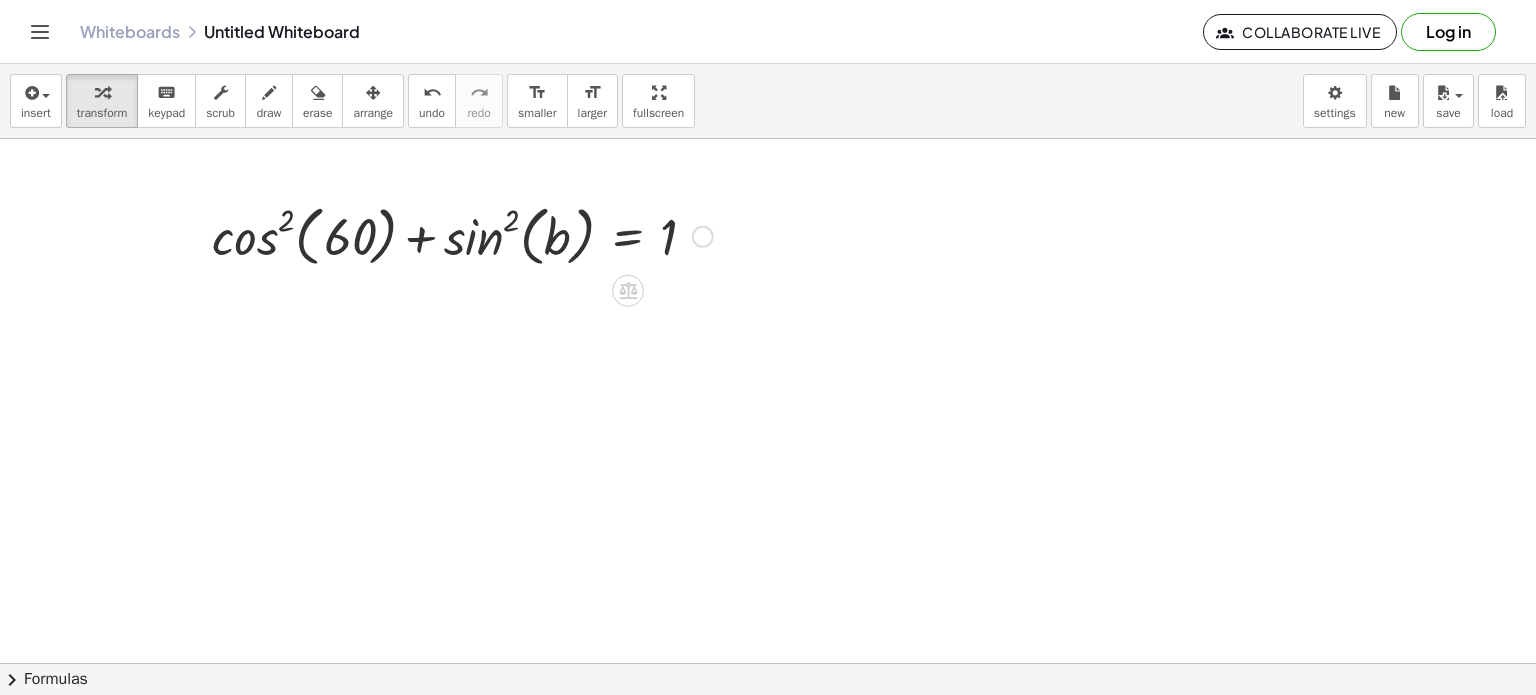 click at bounding box center (462, 235) 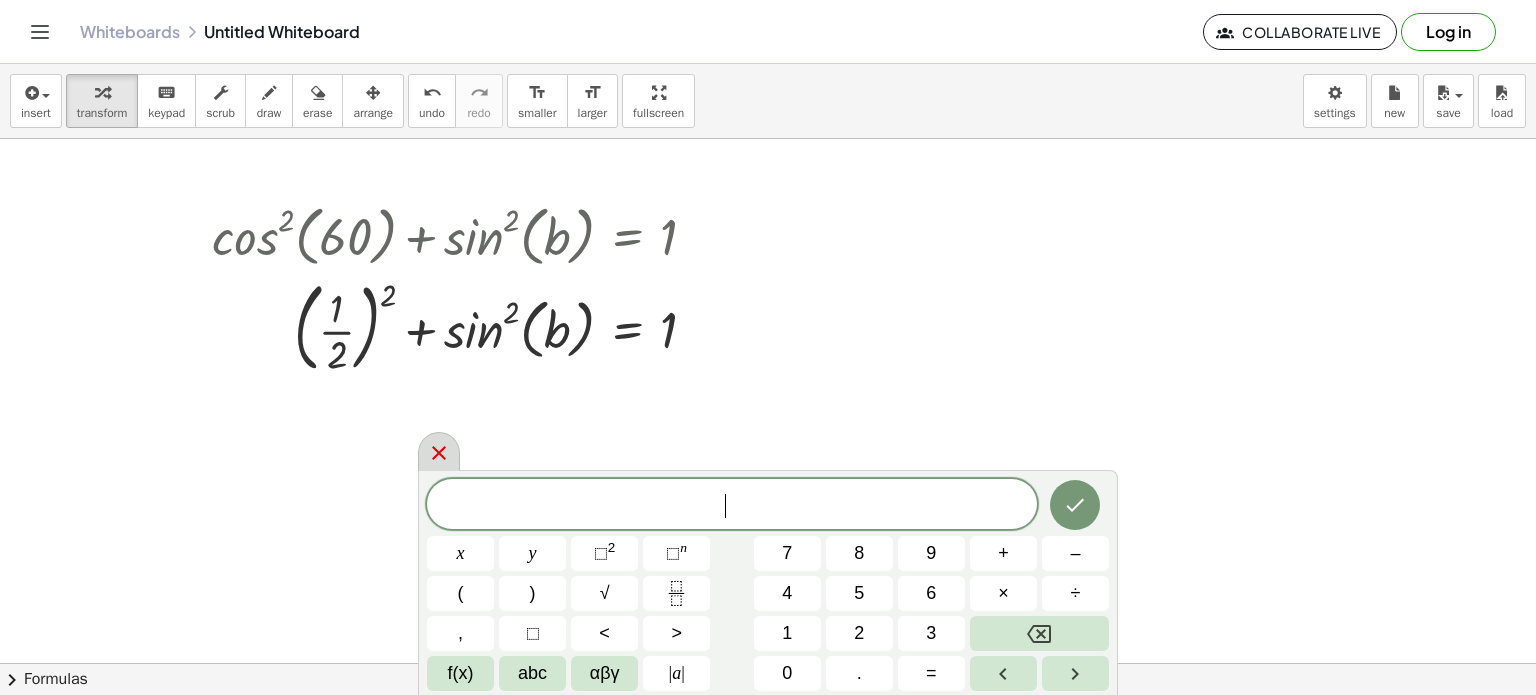 click 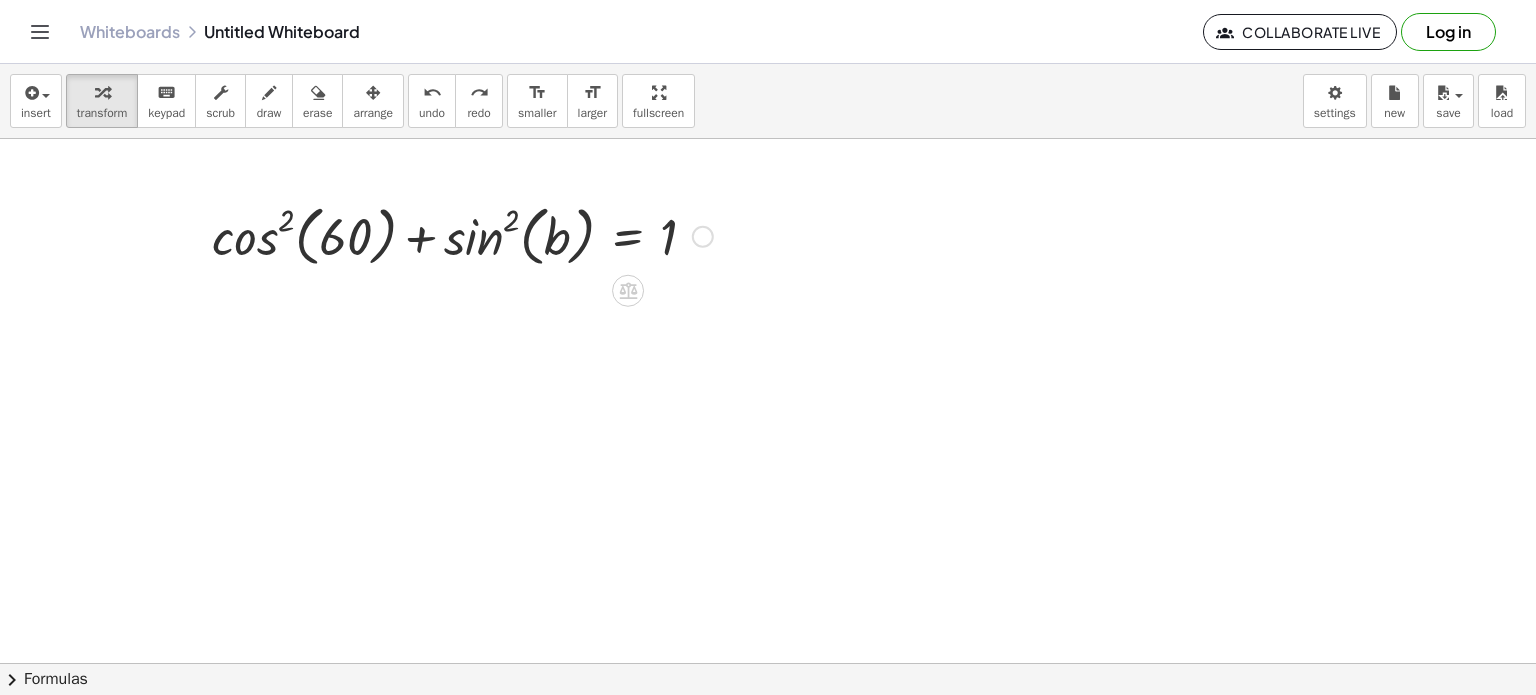 click at bounding box center (462, 235) 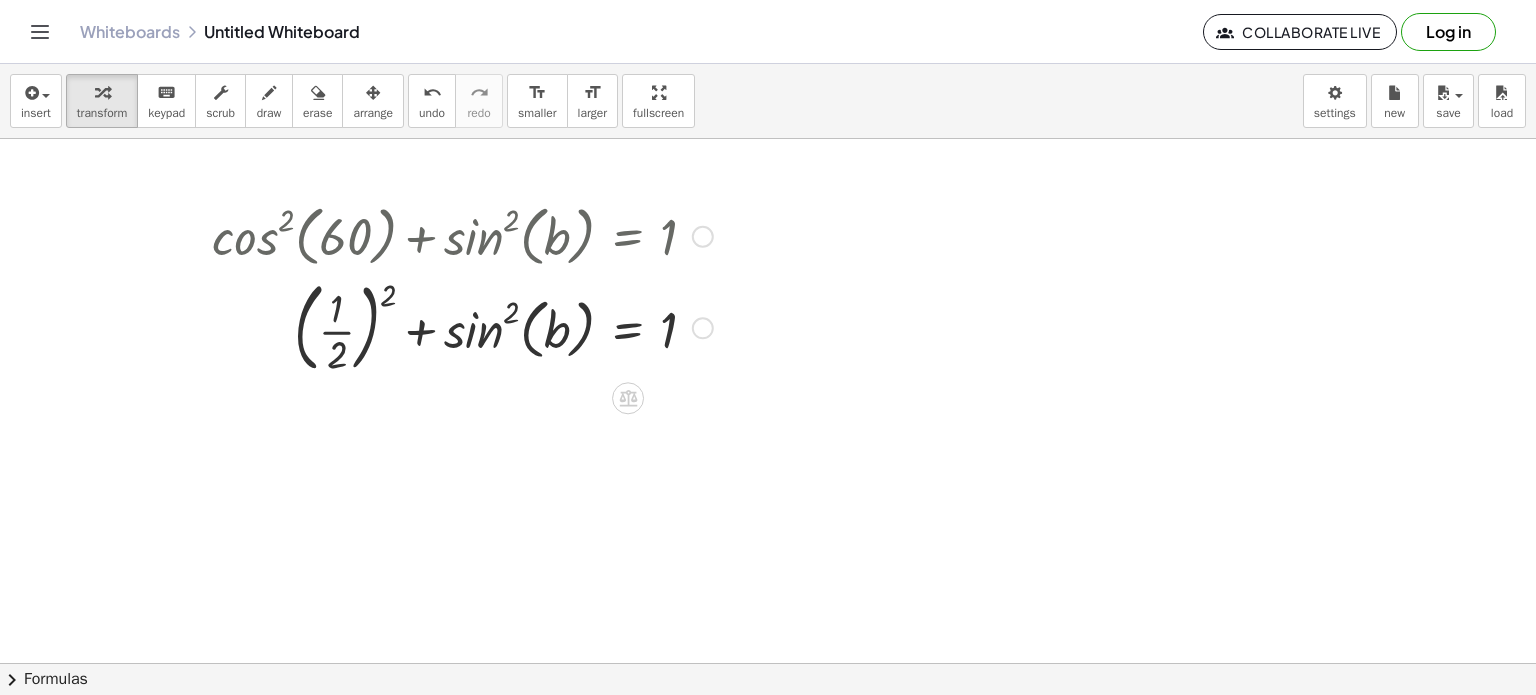 click at bounding box center [462, 327] 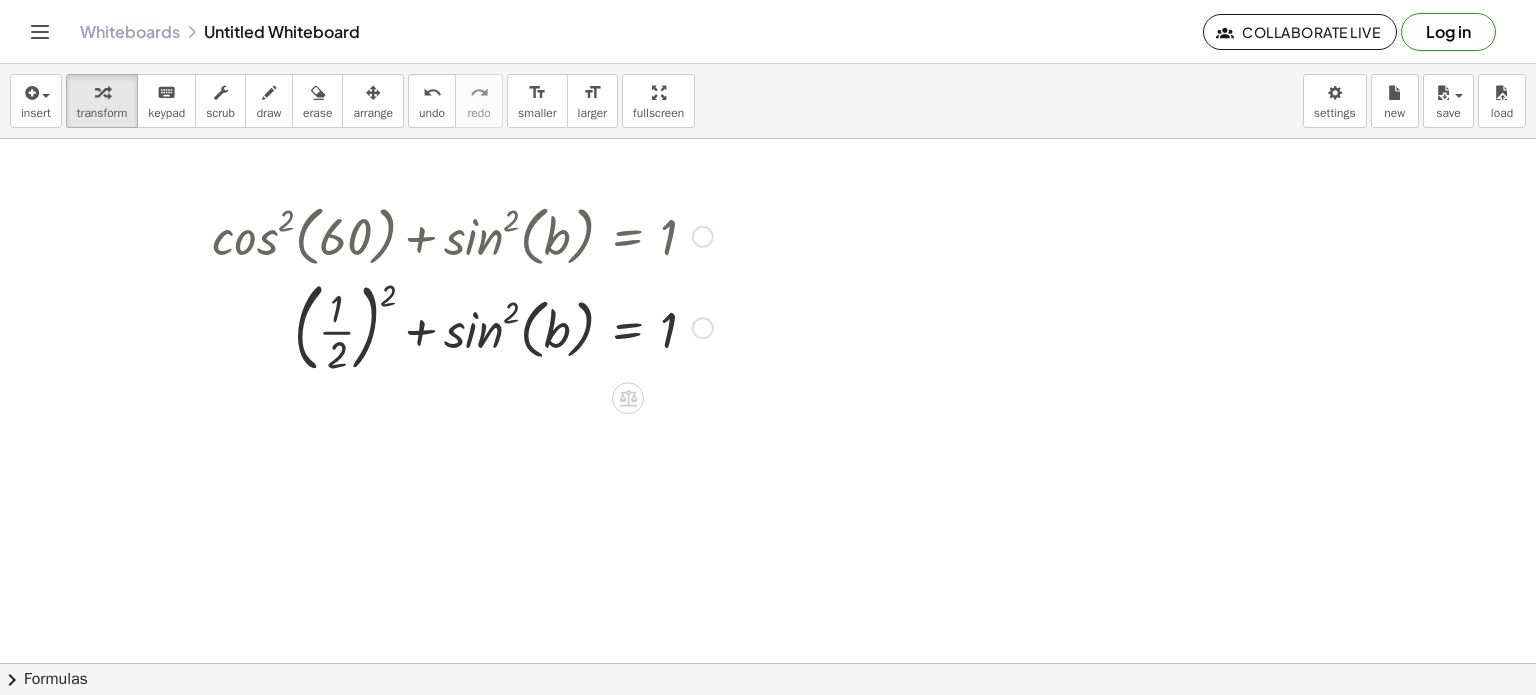 click at bounding box center [462, 327] 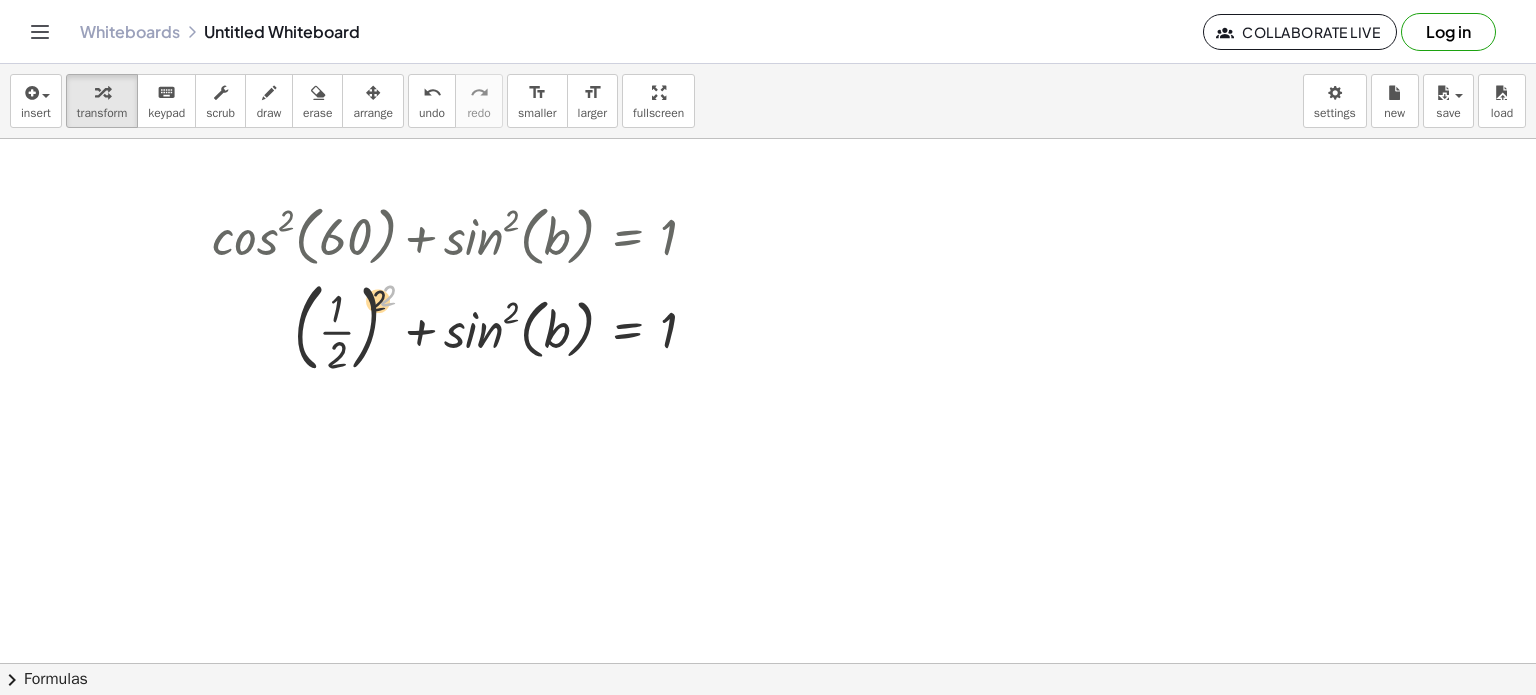 drag, startPoint x: 384, startPoint y: 299, endPoint x: 324, endPoint y: 325, distance: 65.39113 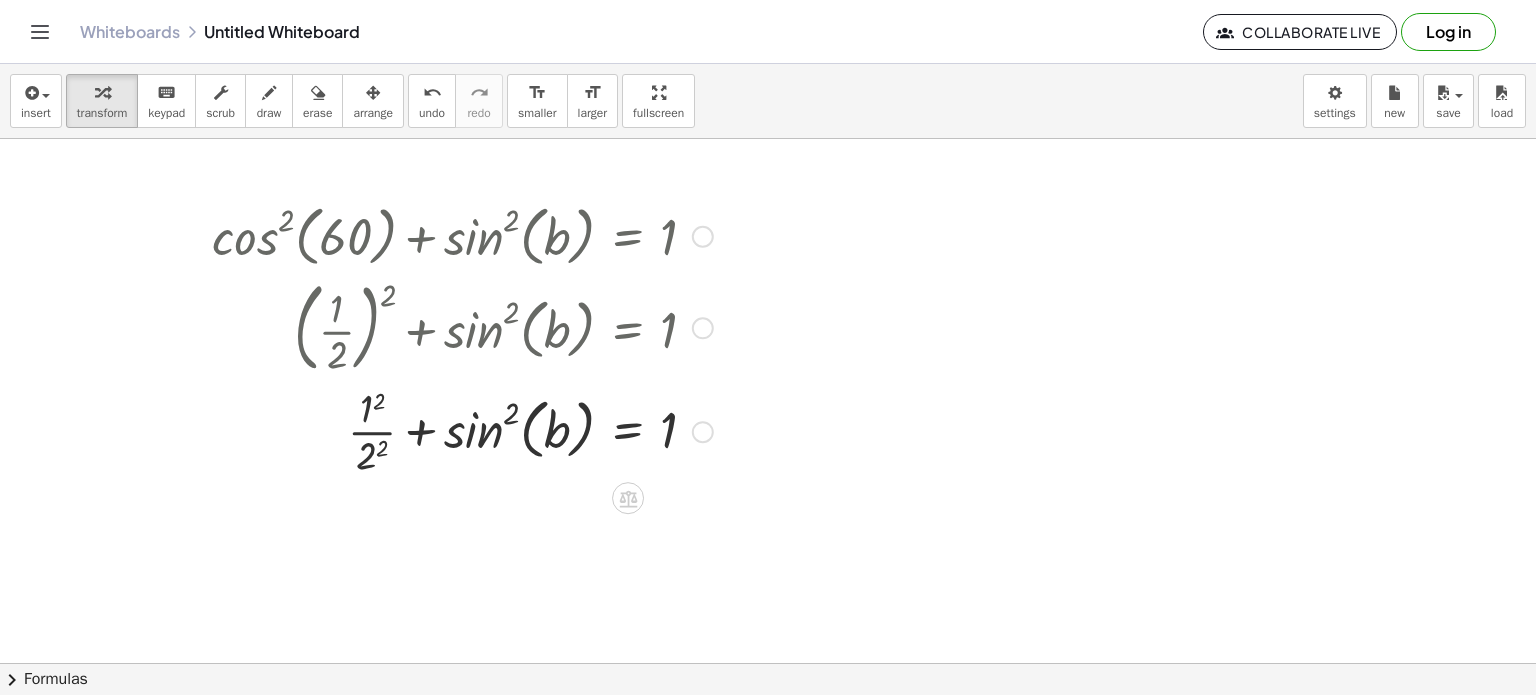 click at bounding box center [462, 430] 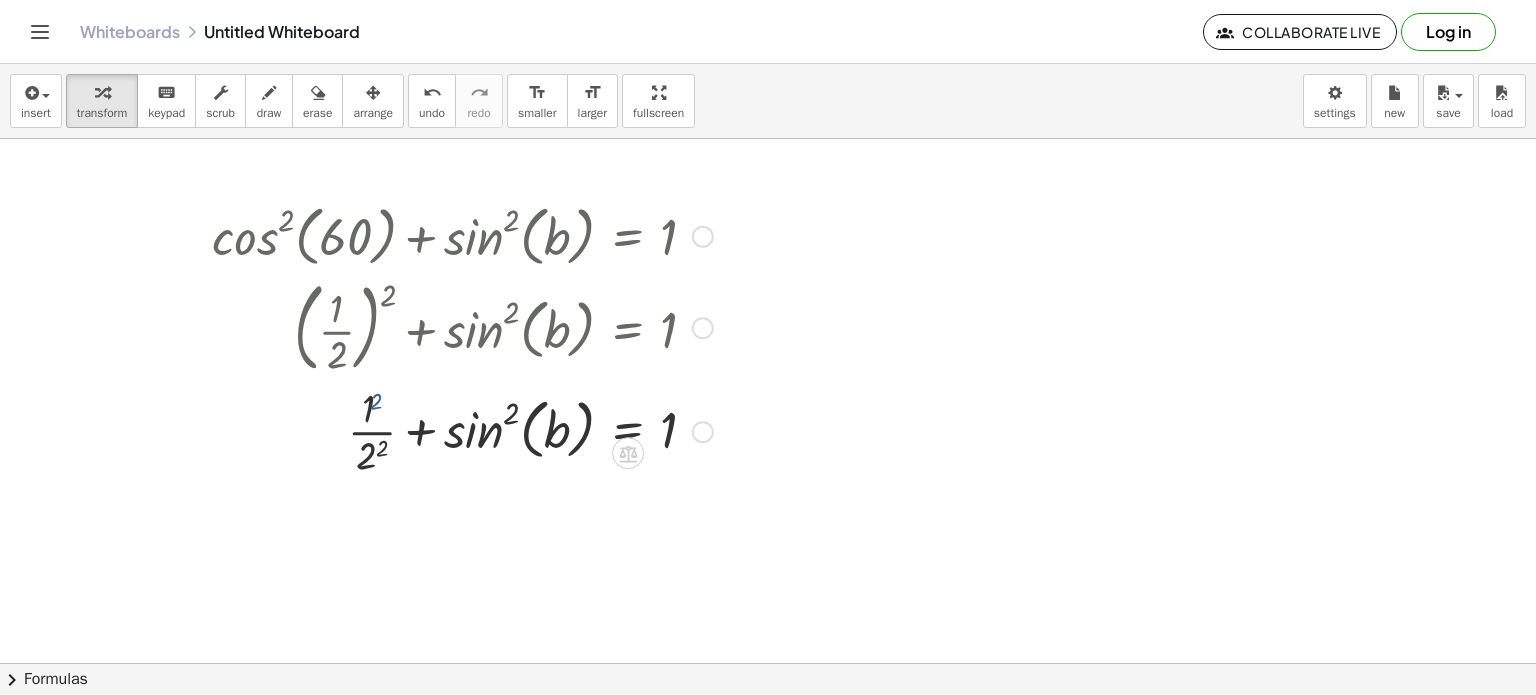 click at bounding box center [462, 430] 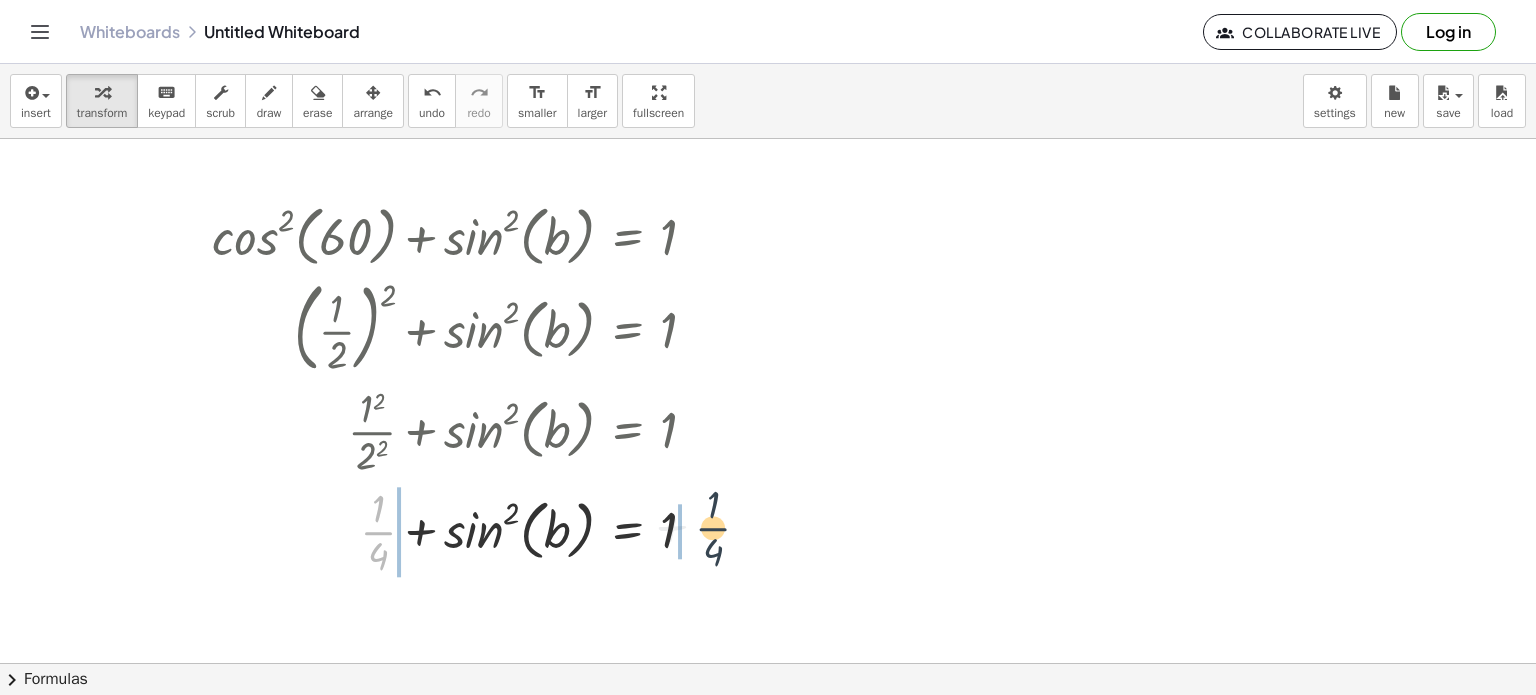 drag, startPoint x: 383, startPoint y: 531, endPoint x: 728, endPoint y: 527, distance: 345.0232 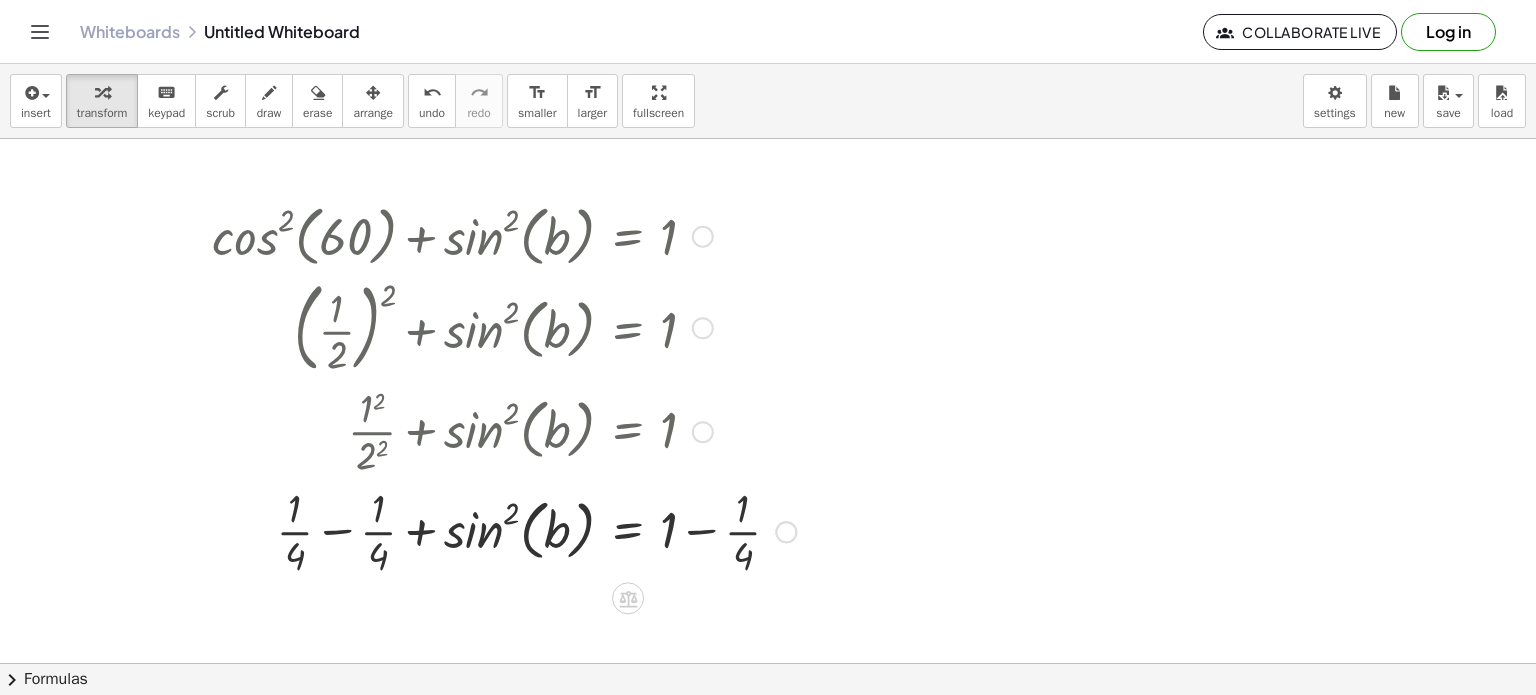 click at bounding box center (504, 530) 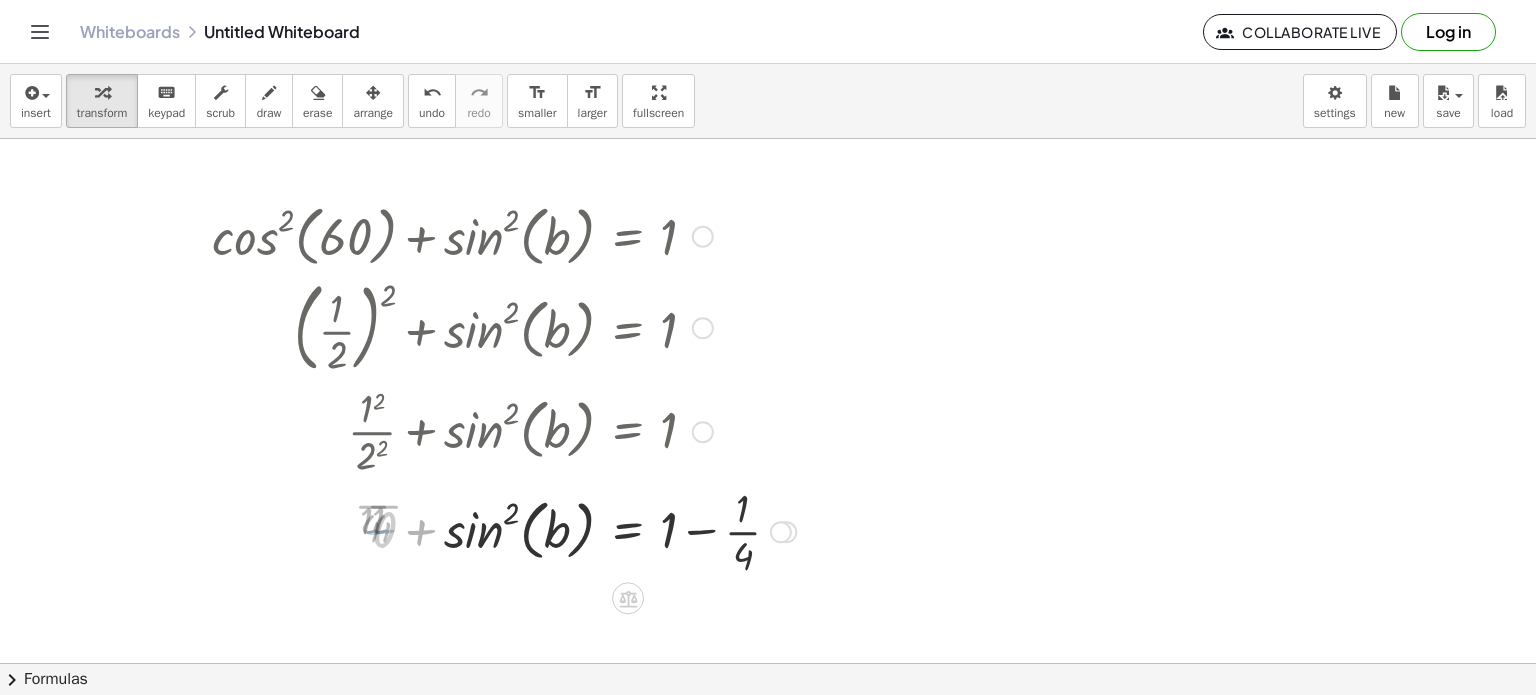 click at bounding box center [504, 530] 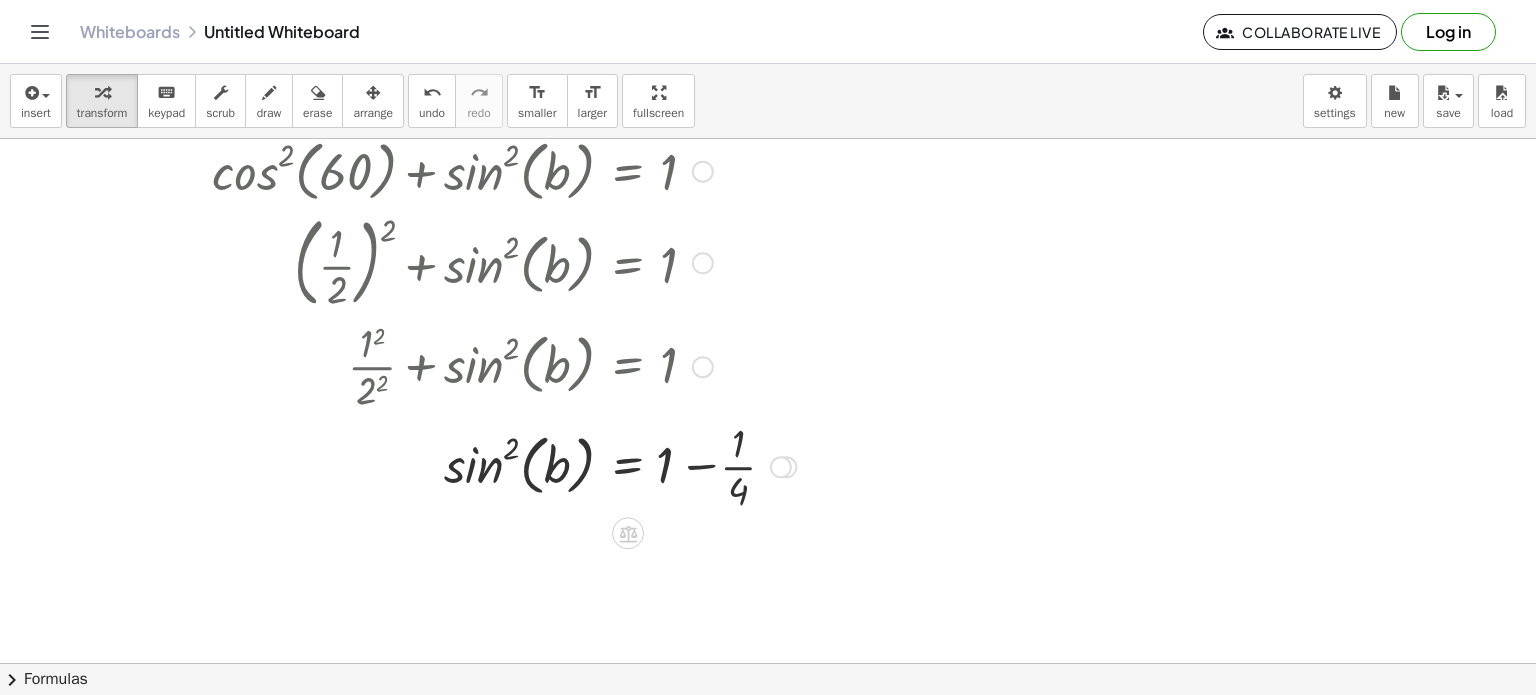 scroll, scrollTop: 100, scrollLeft: 0, axis: vertical 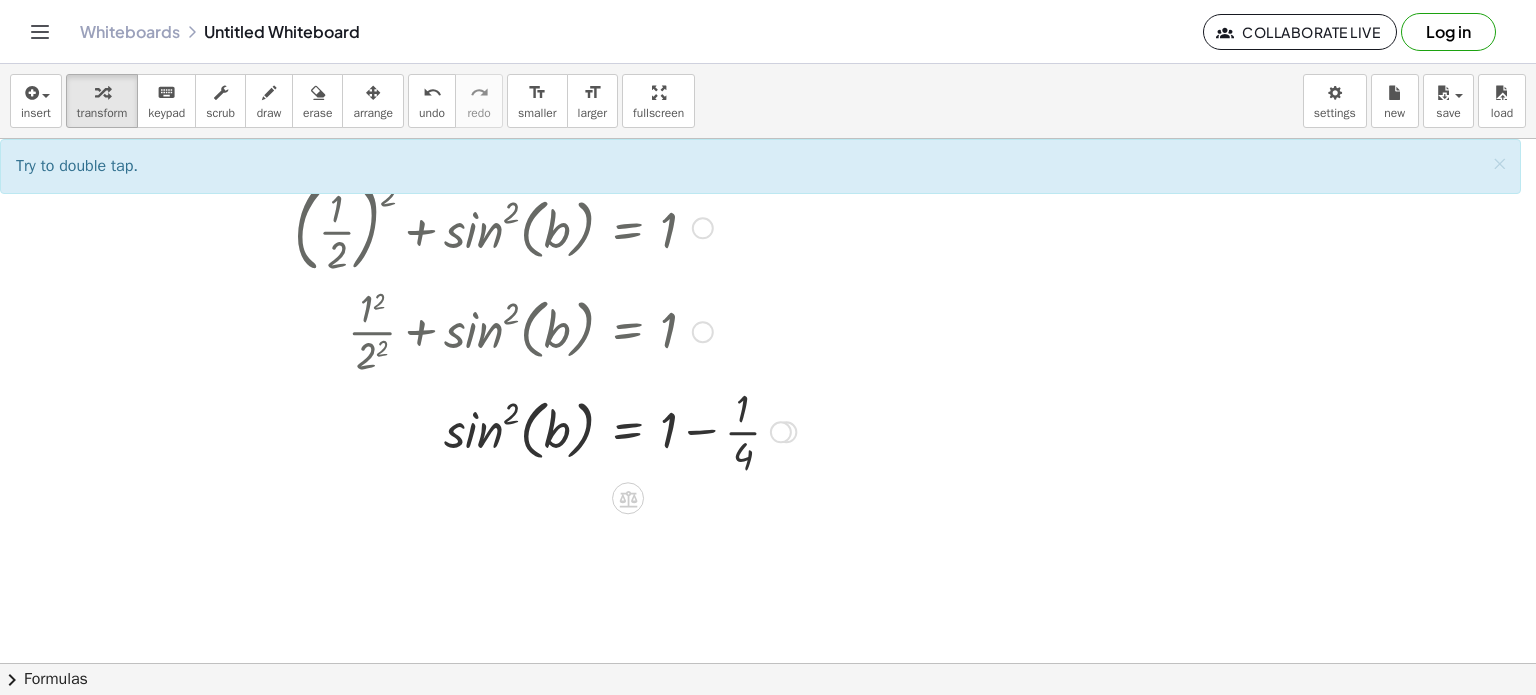 click at bounding box center [504, 430] 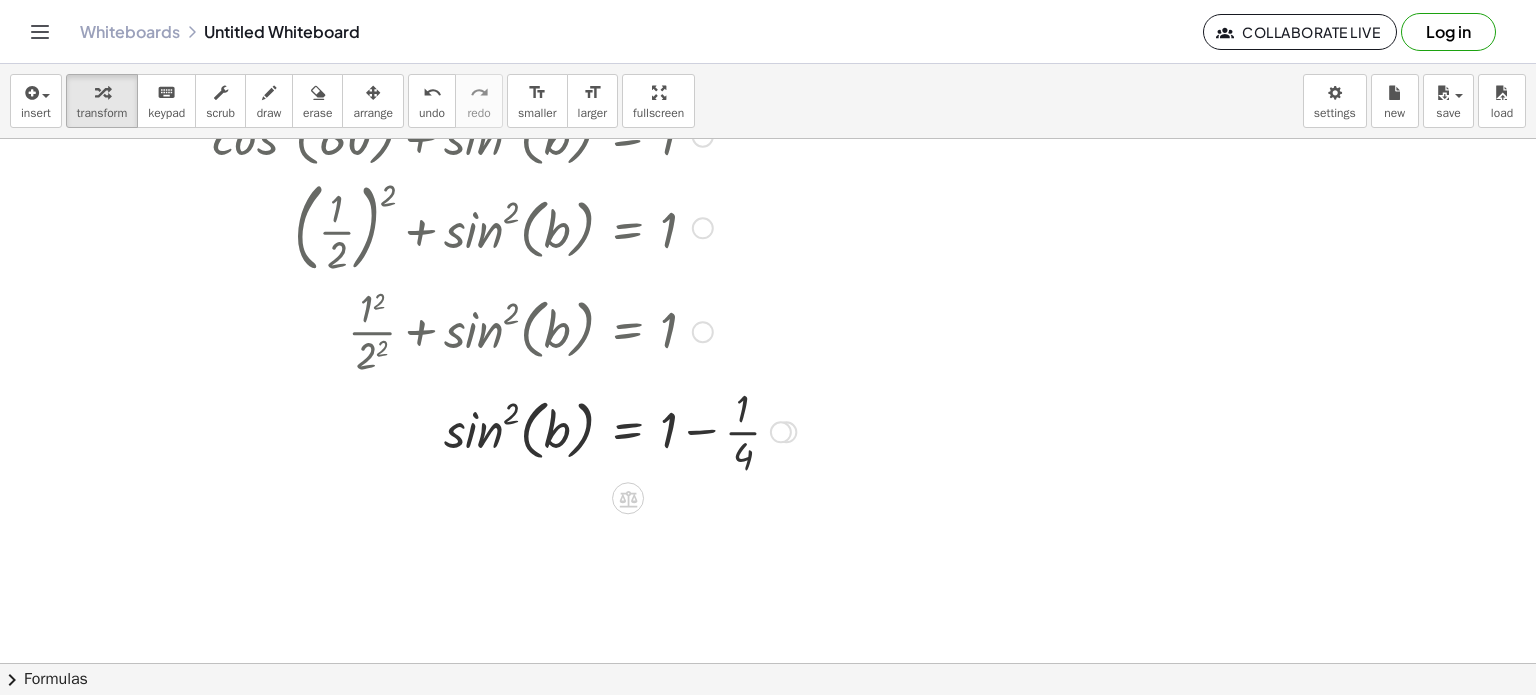 click at bounding box center (504, 430) 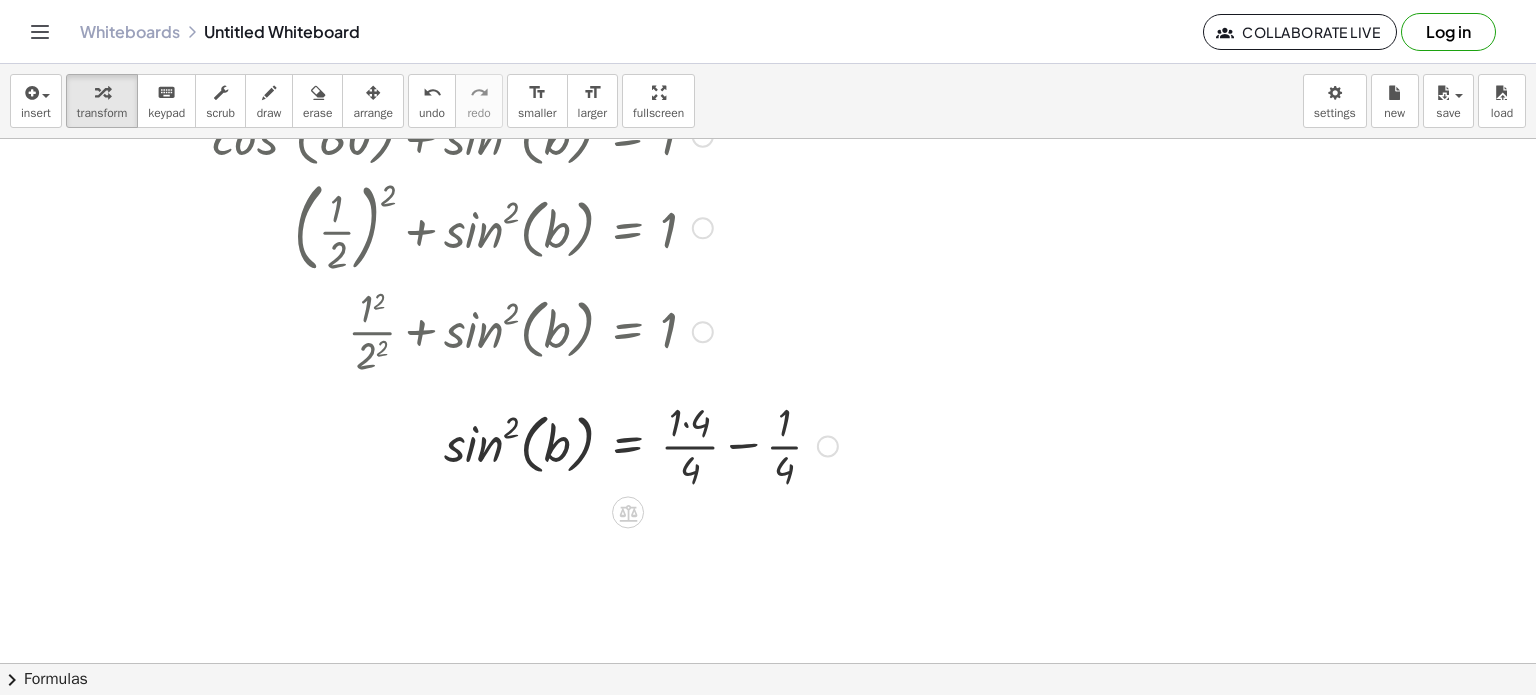 drag, startPoint x: 673, startPoint y: 418, endPoint x: 696, endPoint y: 478, distance: 64.25729 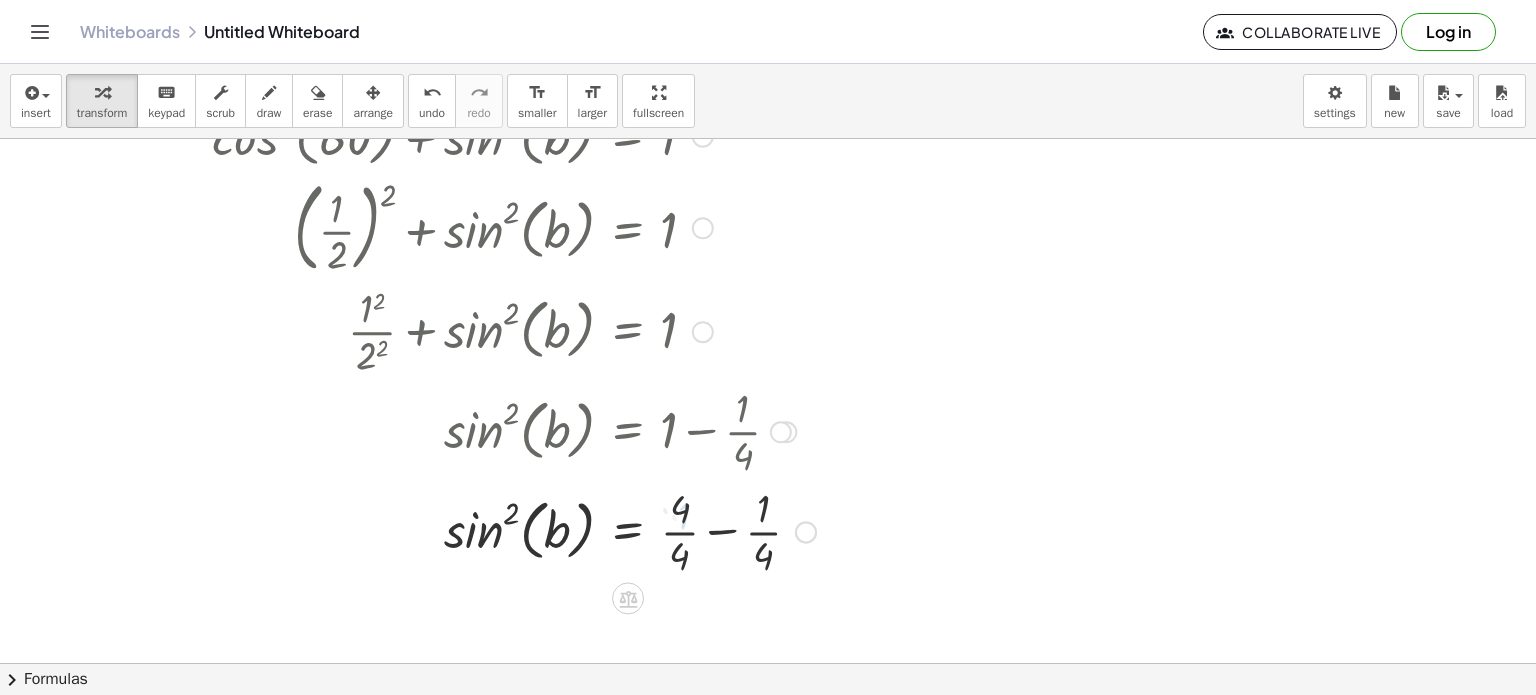 click at bounding box center (514, 530) 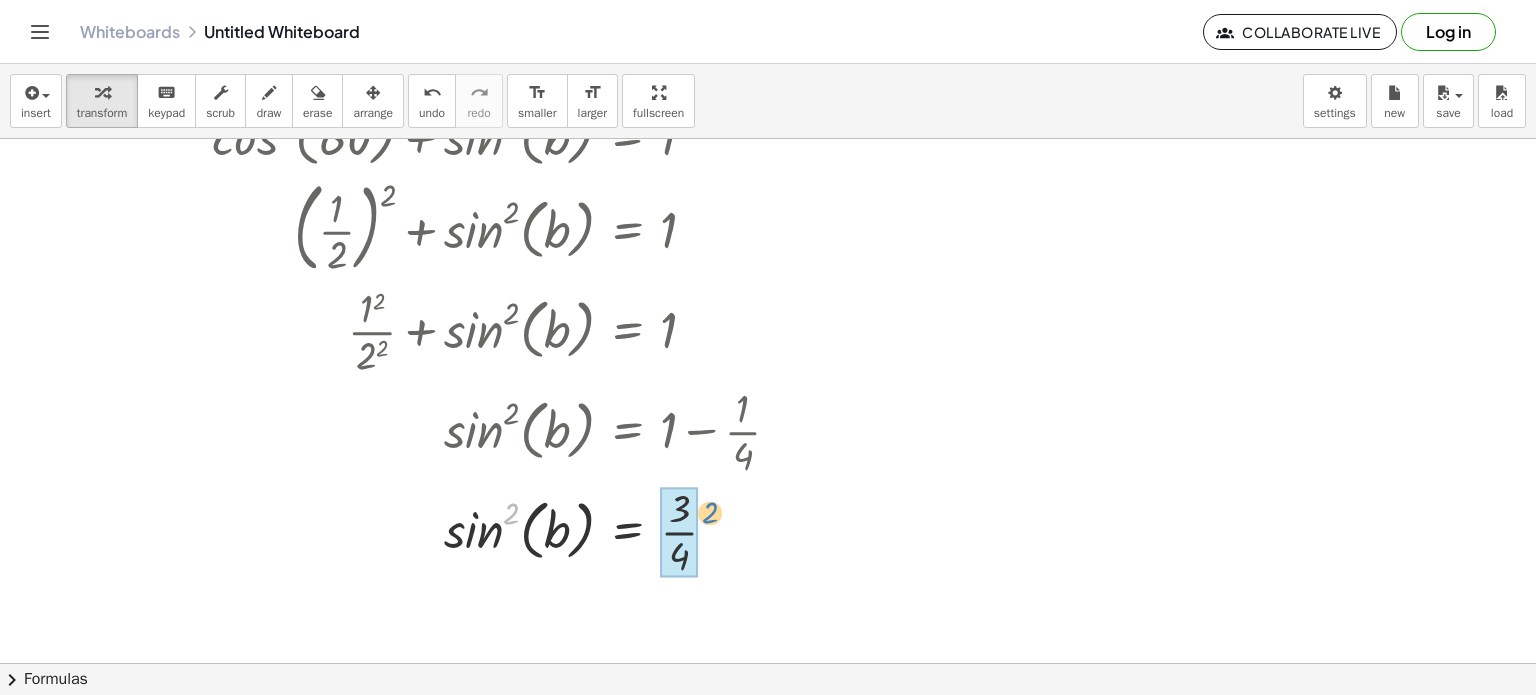 drag, startPoint x: 512, startPoint y: 510, endPoint x: 714, endPoint y: 509, distance: 202.00247 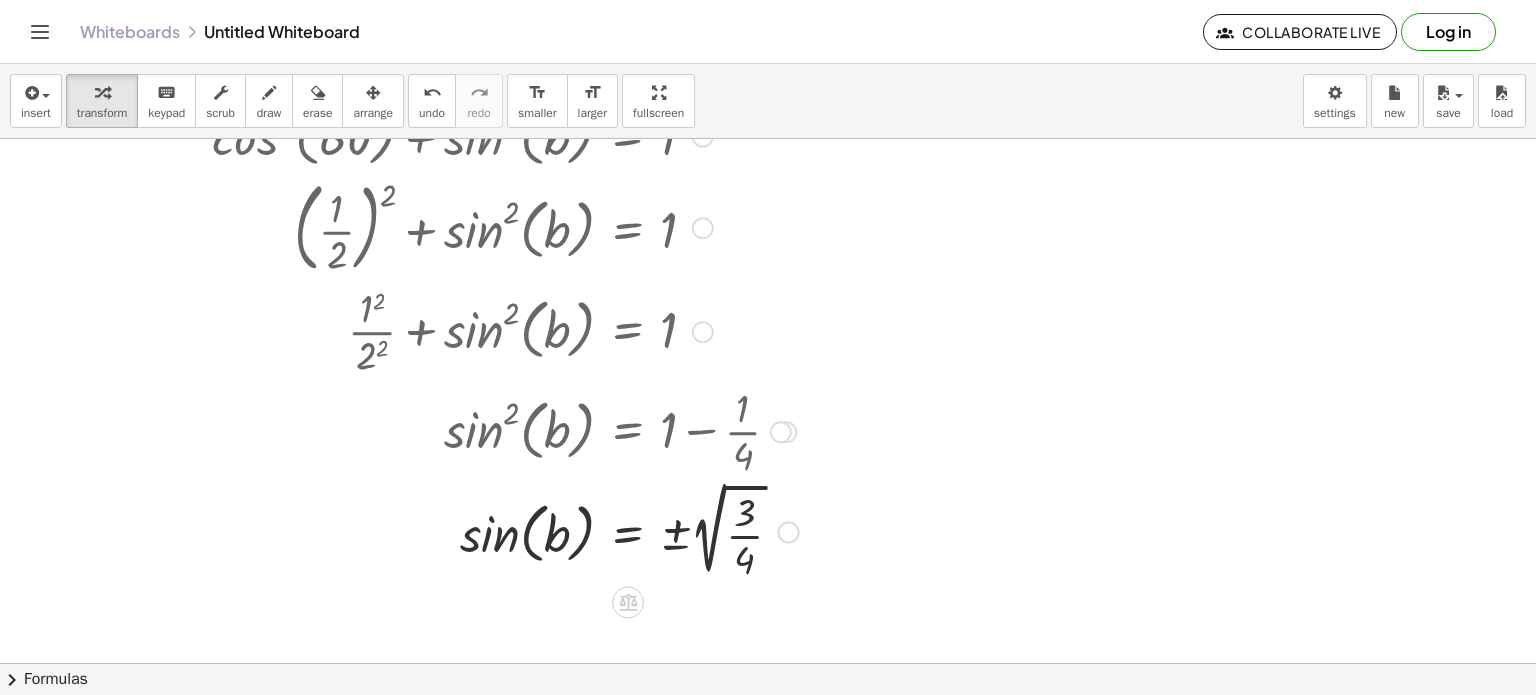 scroll, scrollTop: 200, scrollLeft: 0, axis: vertical 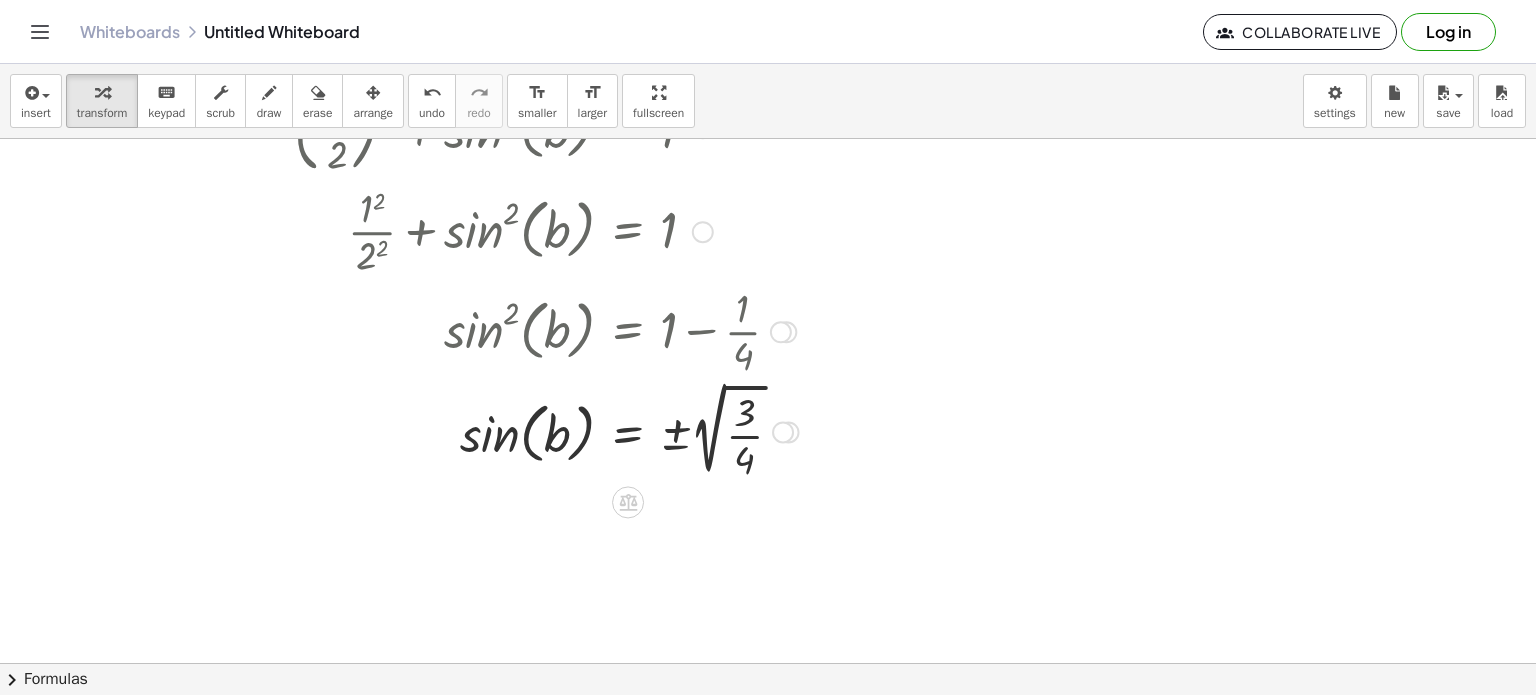 click at bounding box center [505, 430] 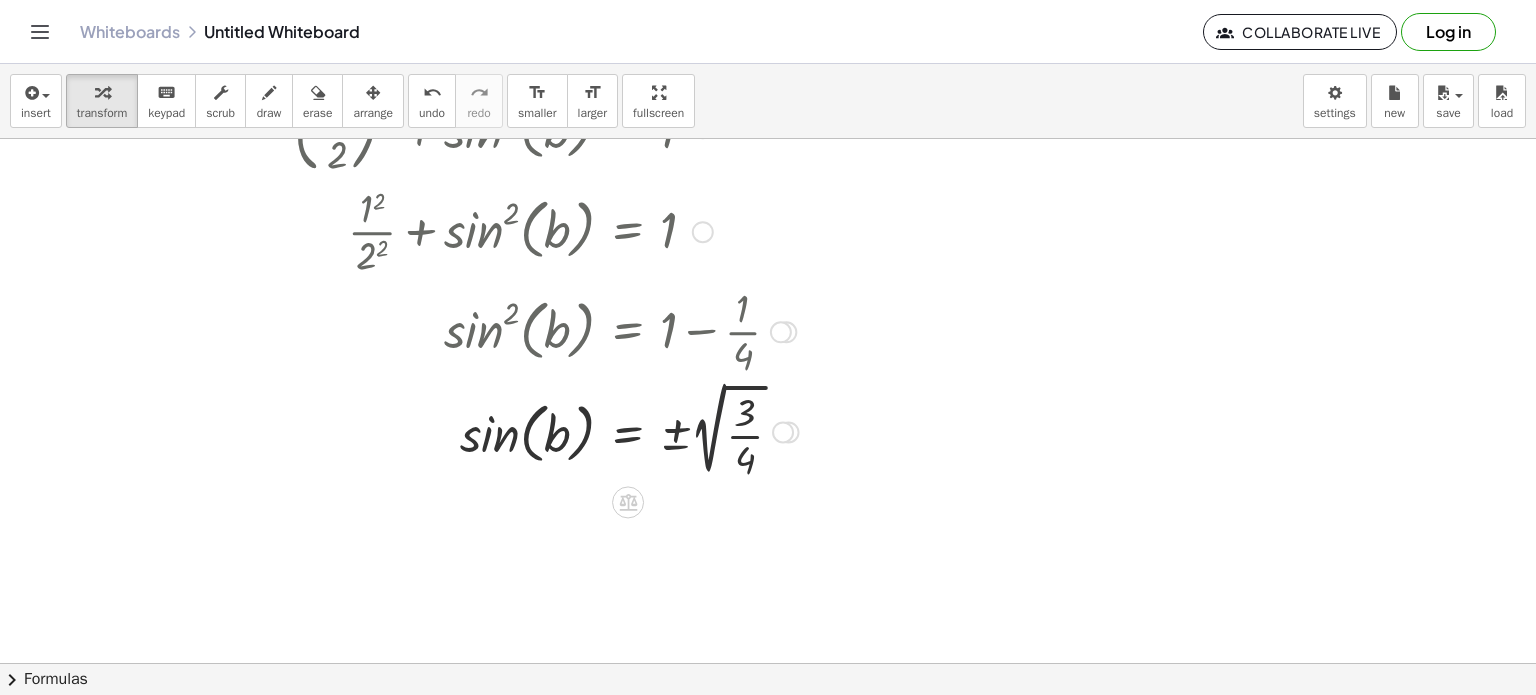 click at bounding box center [505, 430] 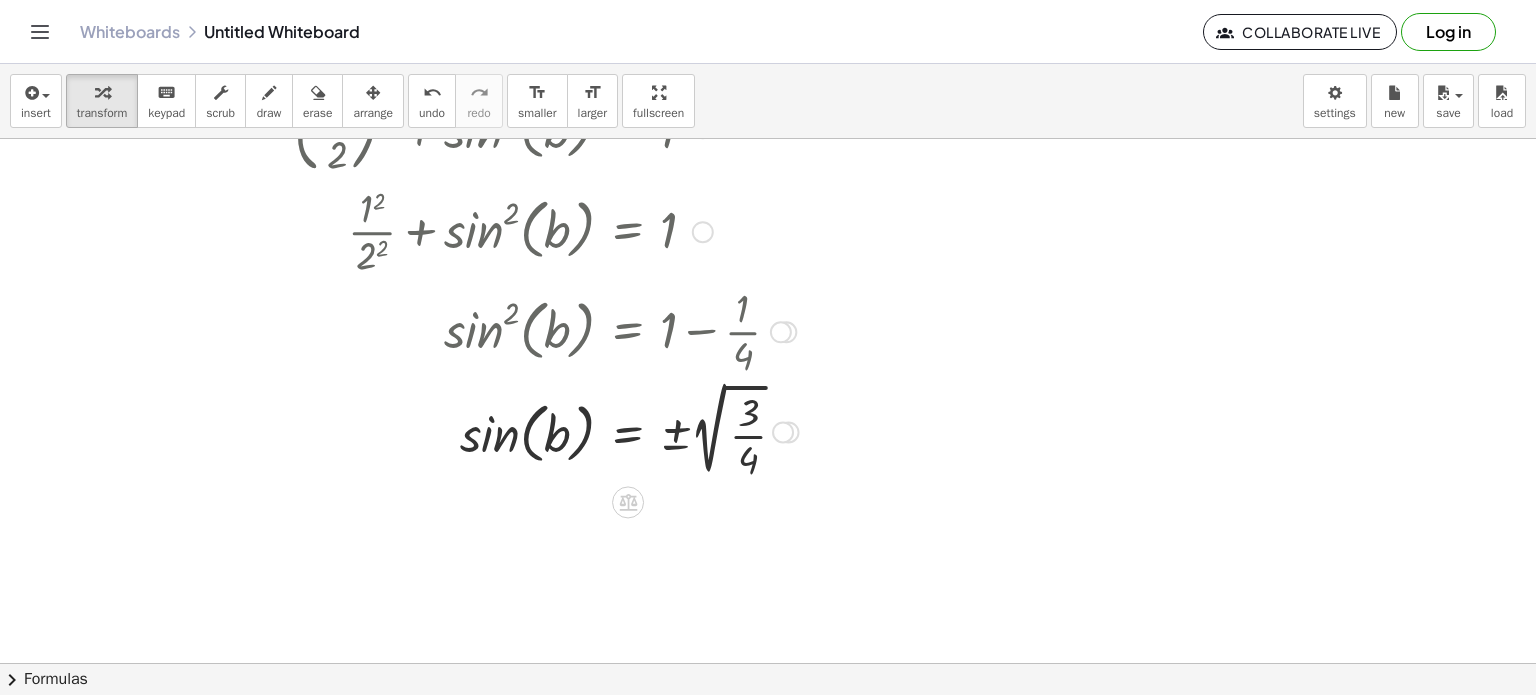 click at bounding box center (505, 430) 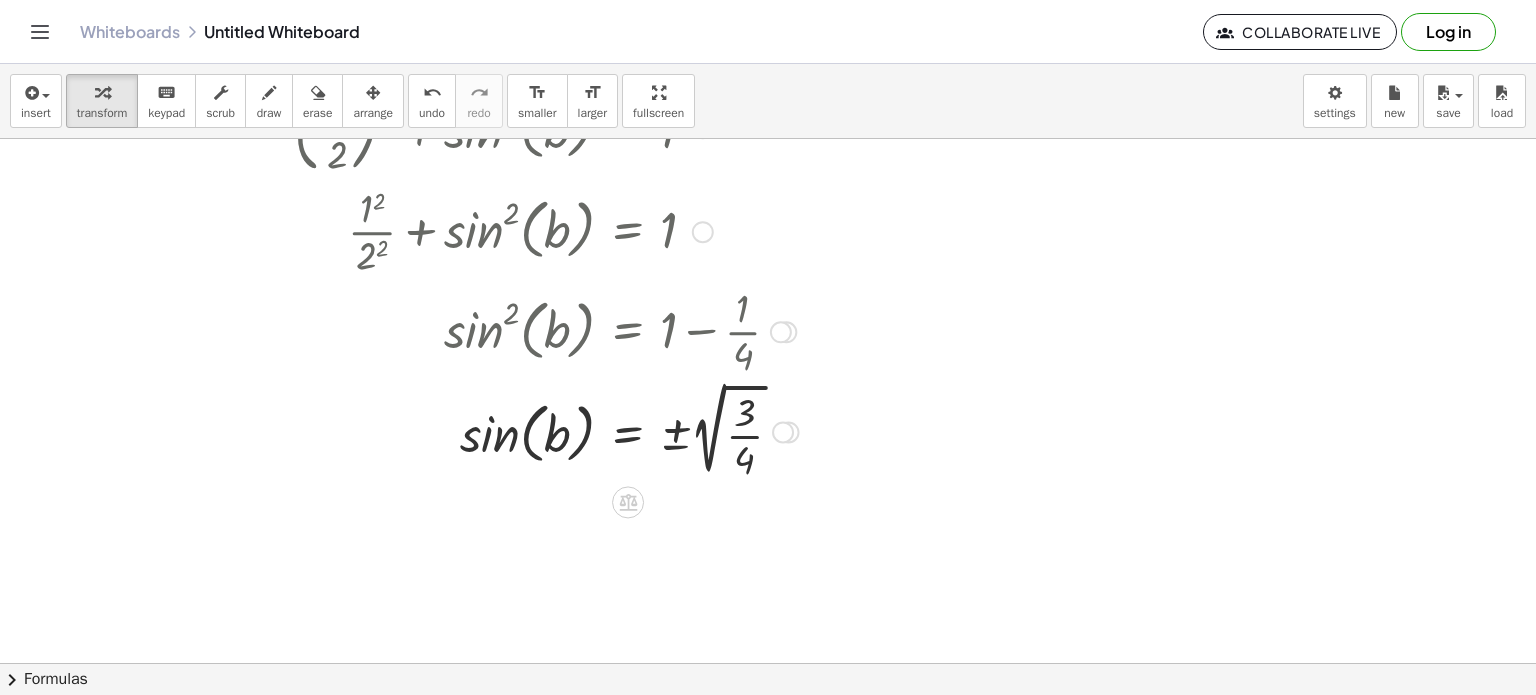 click at bounding box center [505, 430] 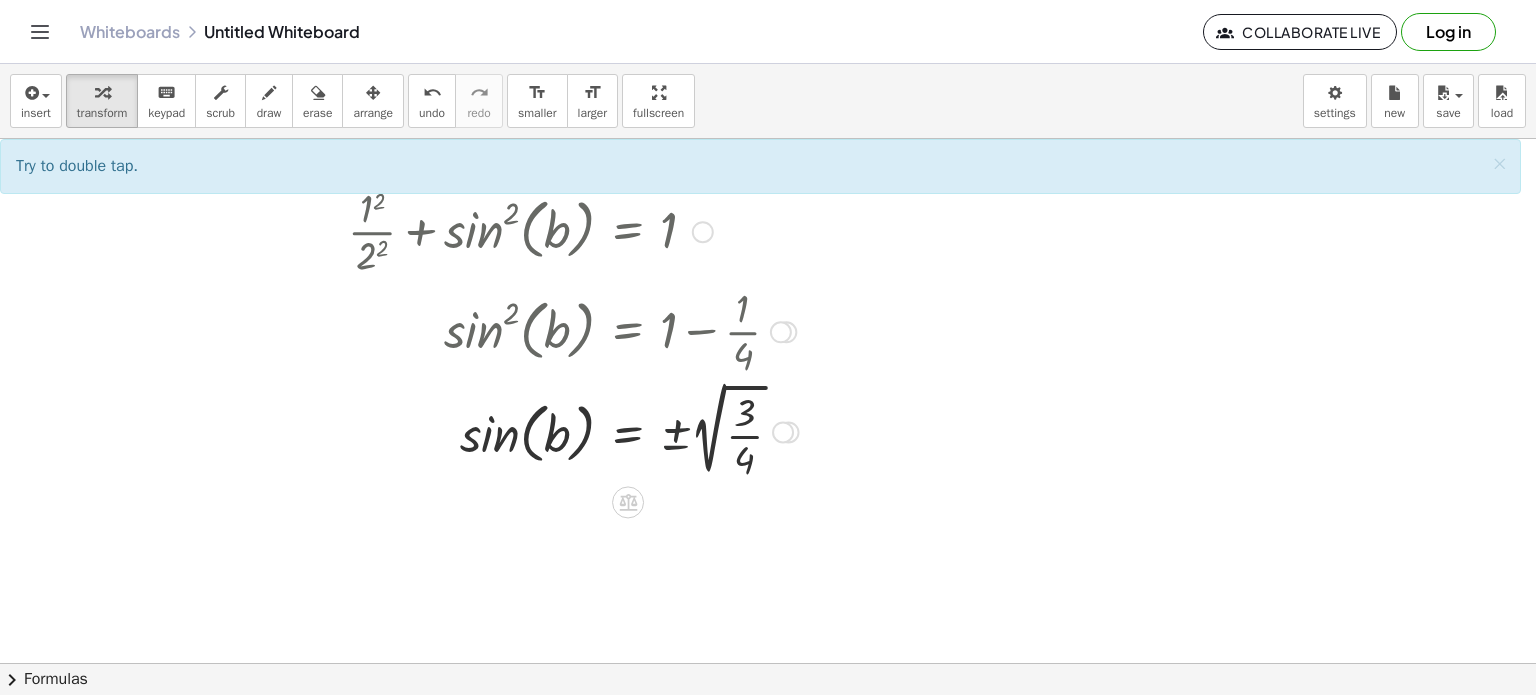 click at bounding box center [505, 430] 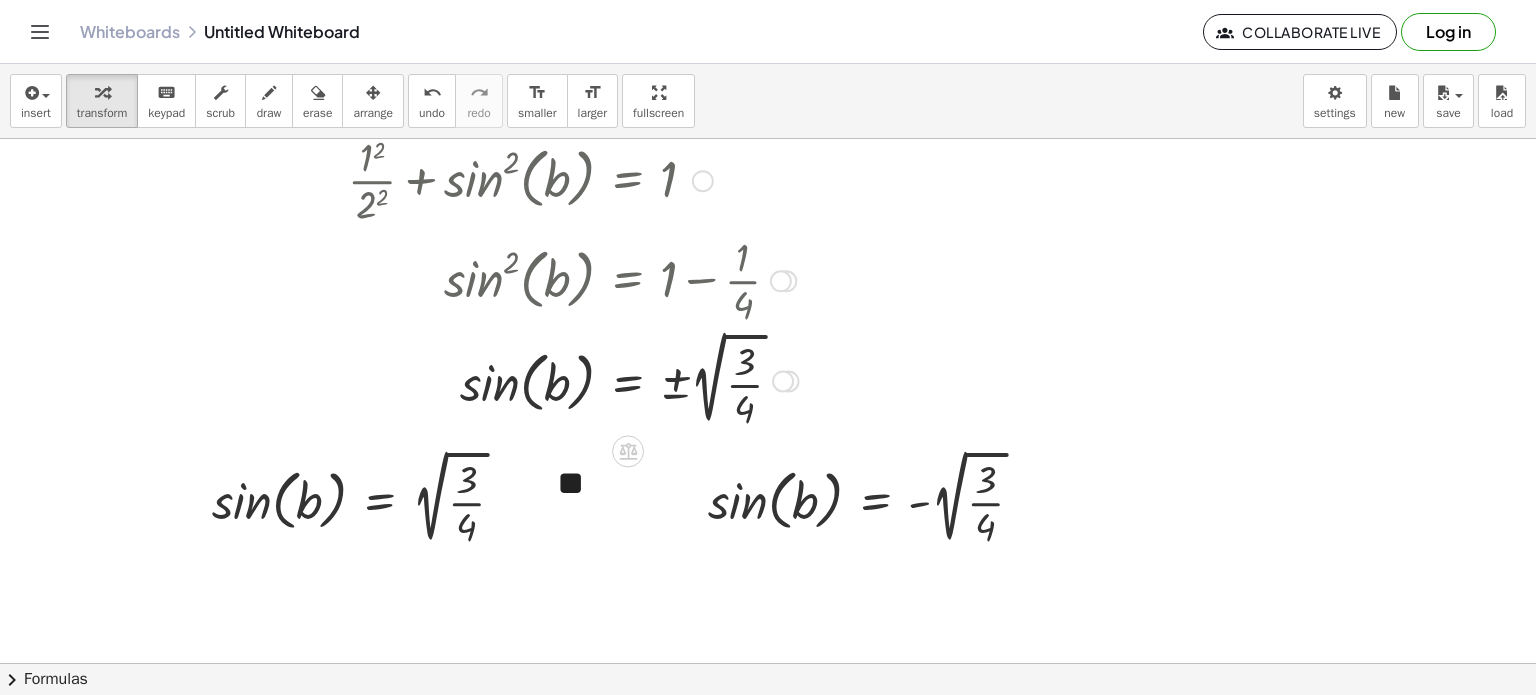 scroll, scrollTop: 300, scrollLeft: 0, axis: vertical 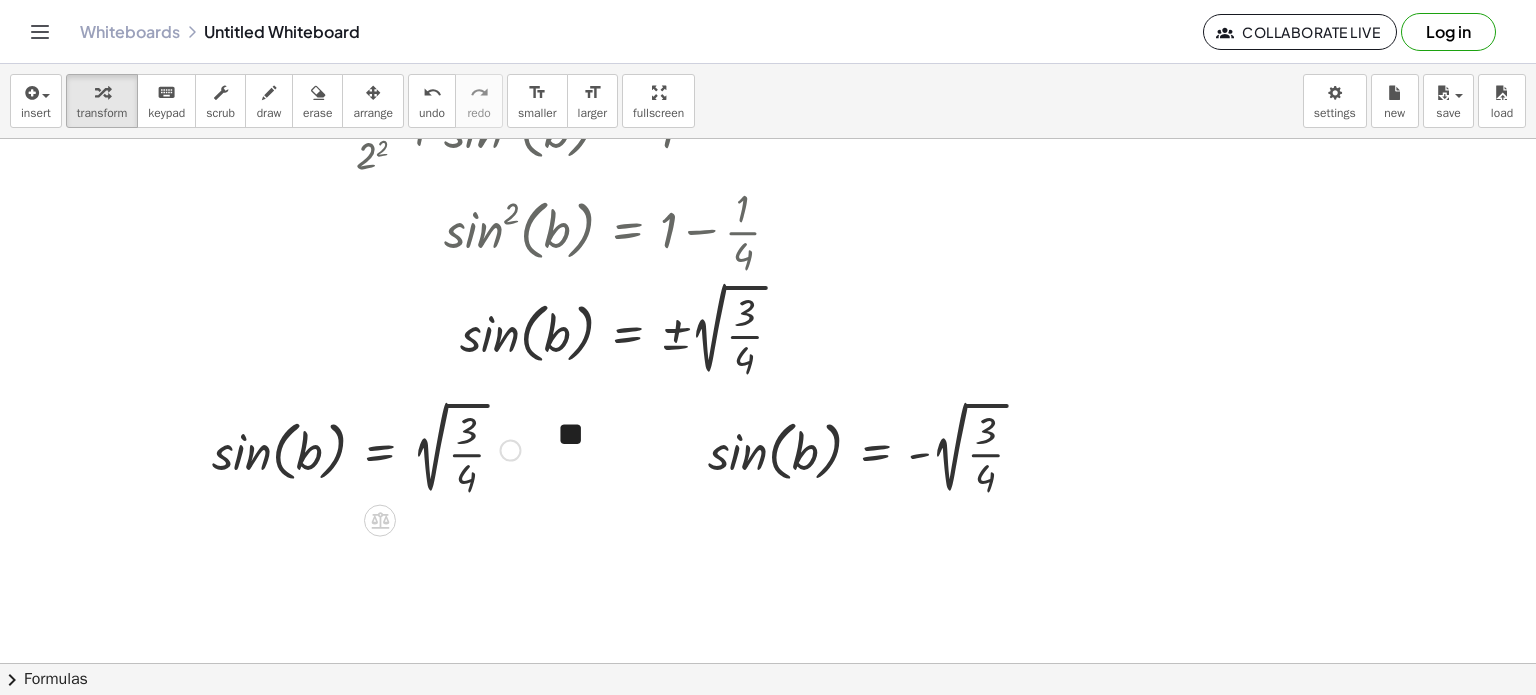 click at bounding box center (366, 448) 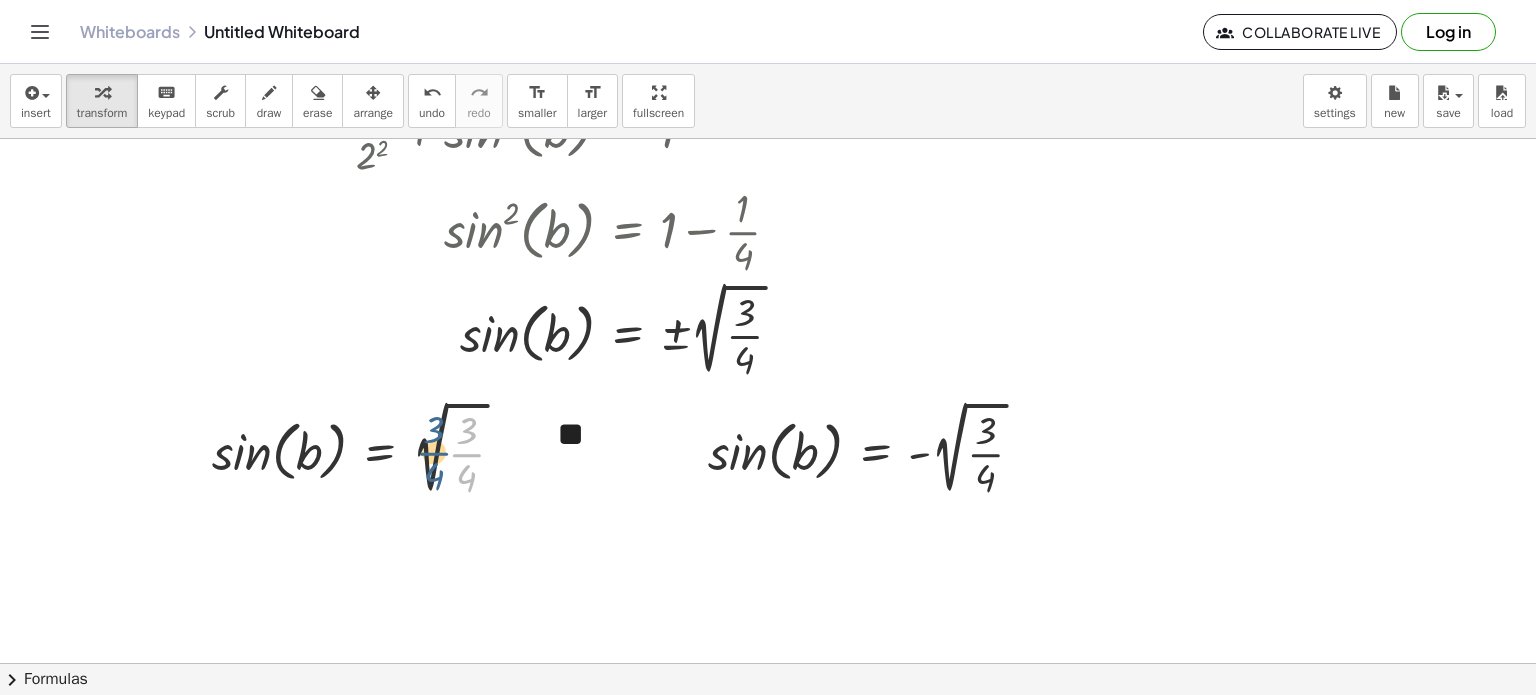 drag, startPoint x: 455, startPoint y: 462, endPoint x: 447, endPoint y: 454, distance: 11.313708 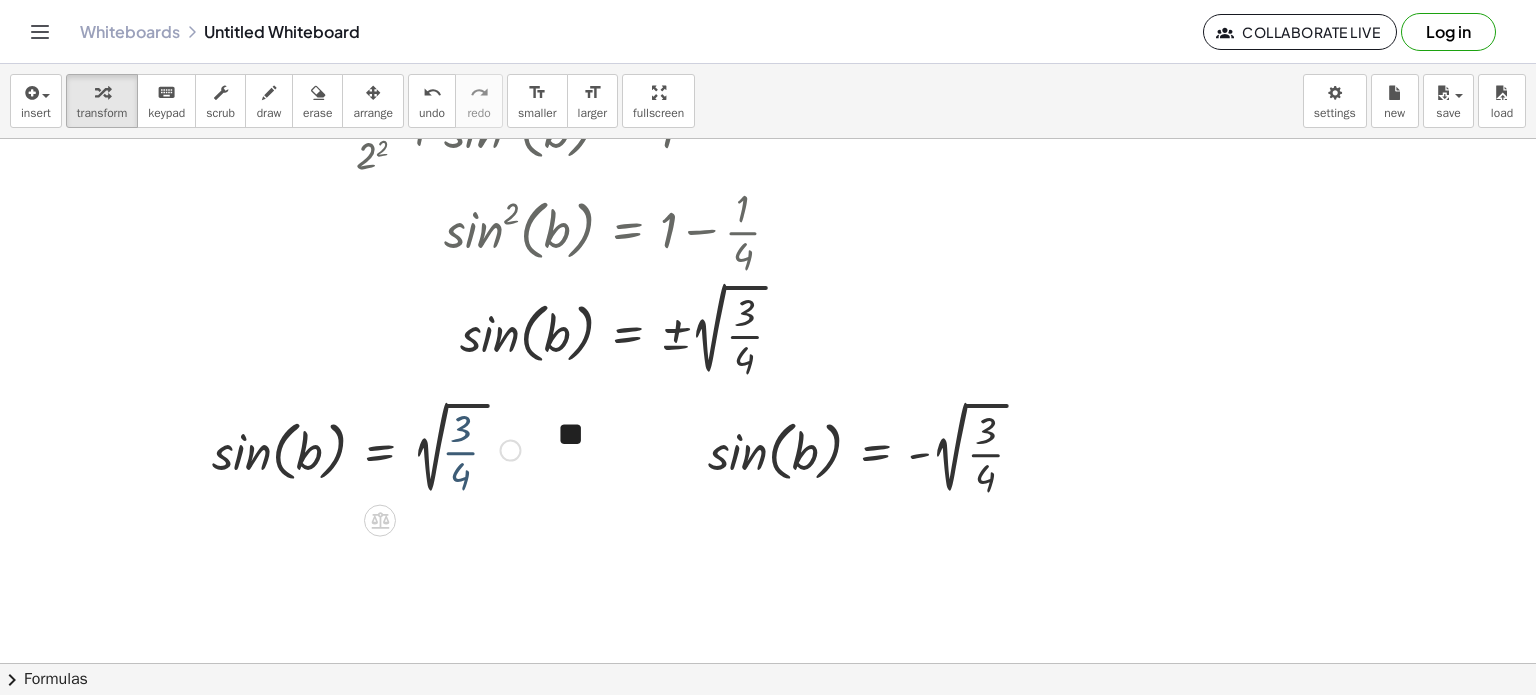 click at bounding box center (366, 448) 